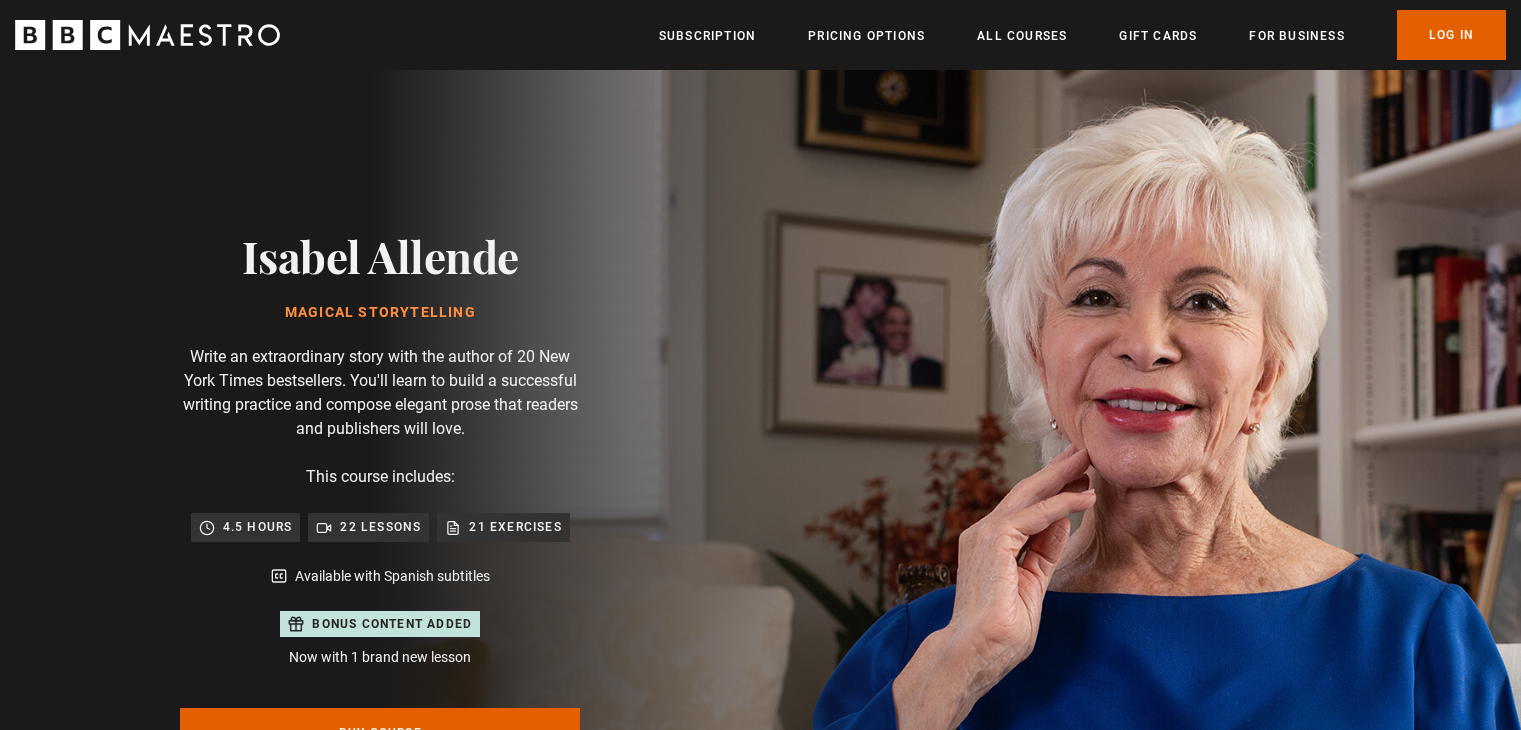 scroll, scrollTop: 0, scrollLeft: 0, axis: both 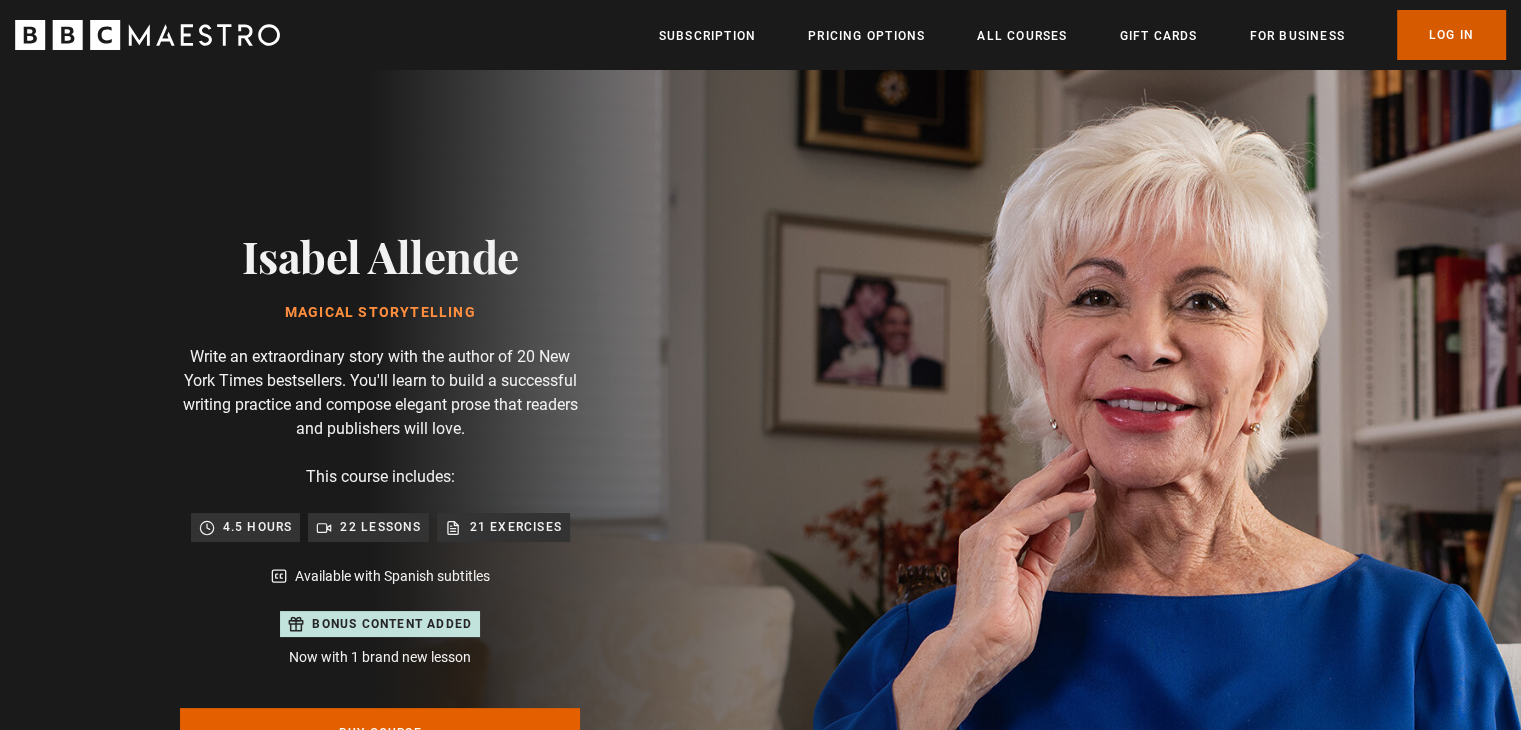 click on "Log In" at bounding box center [1451, 35] 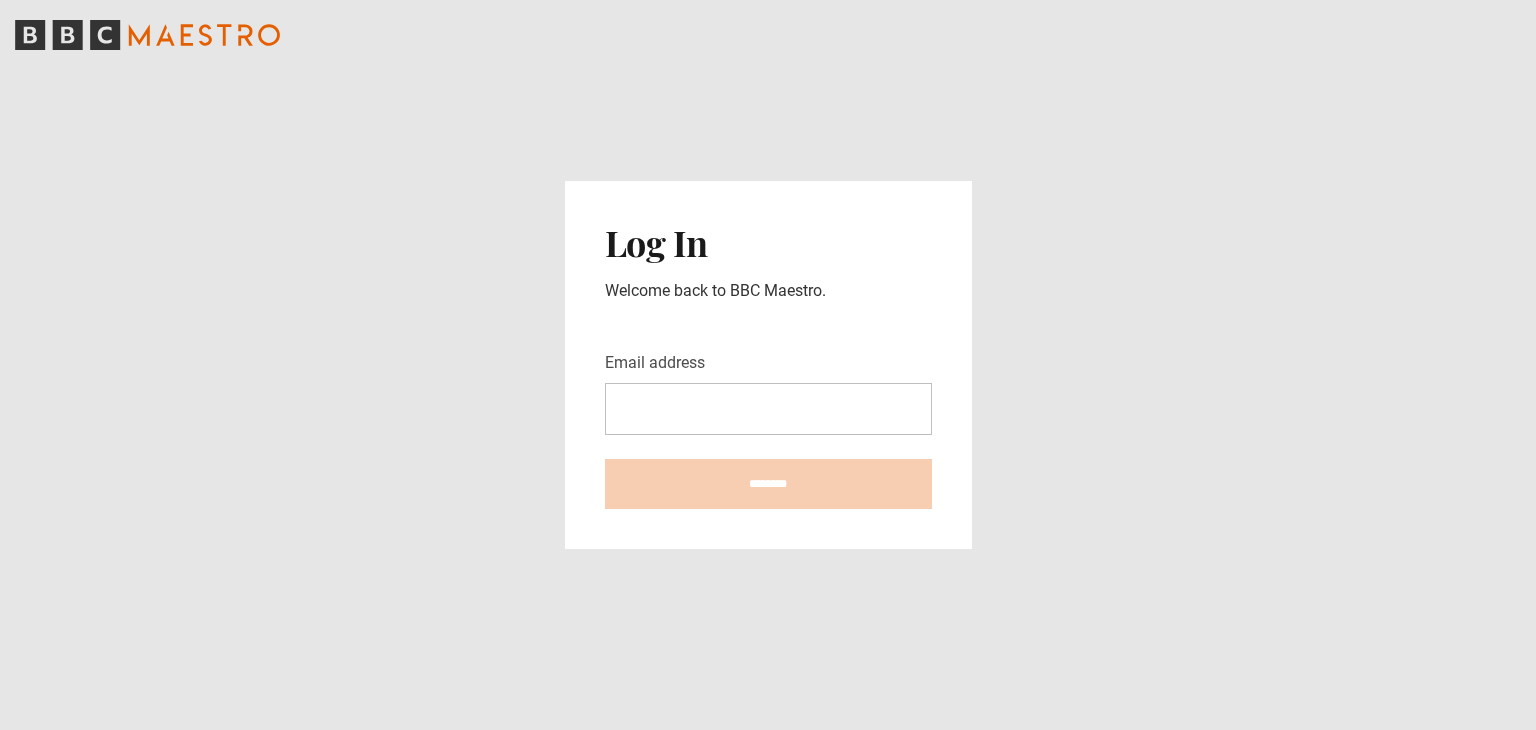 scroll, scrollTop: 0, scrollLeft: 0, axis: both 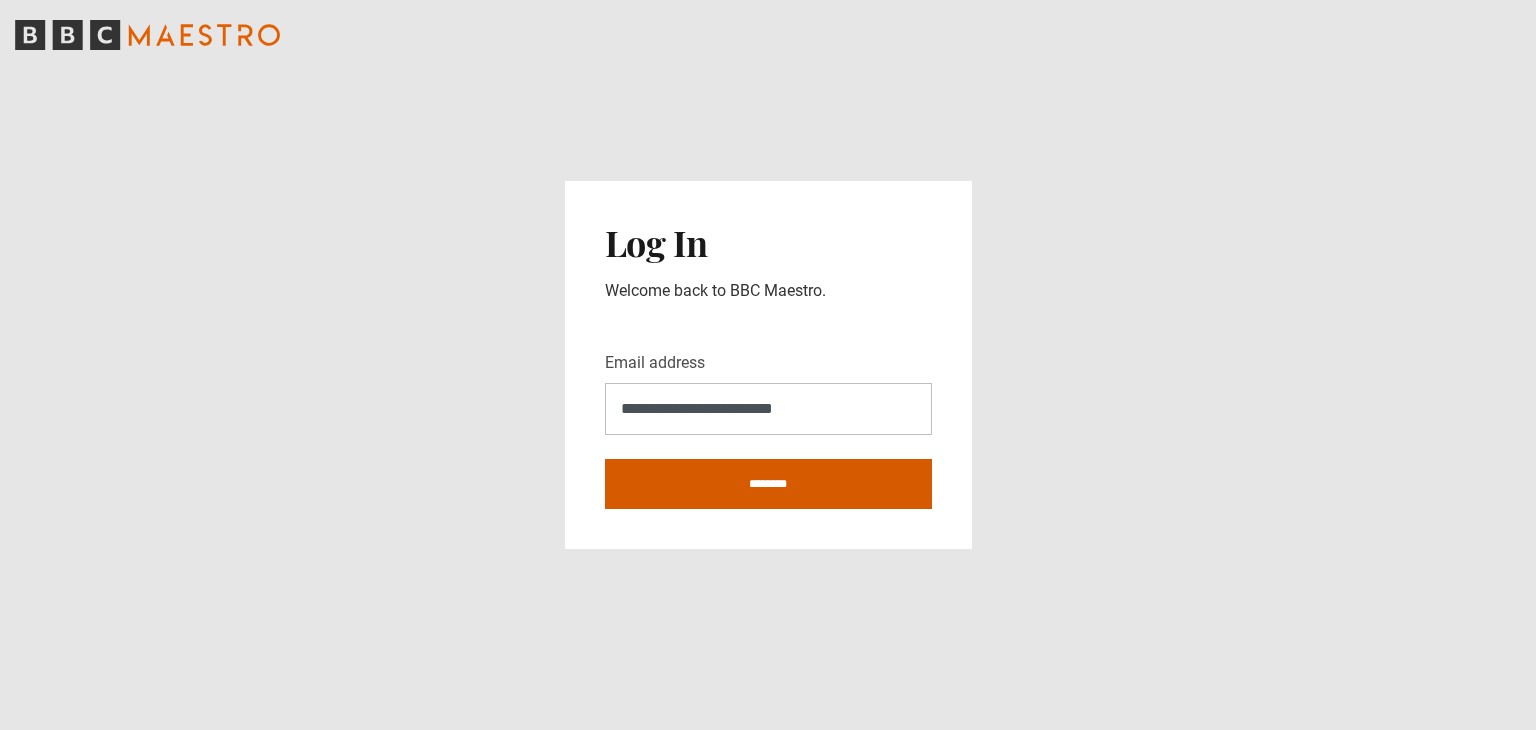 click on "********" at bounding box center [768, 484] 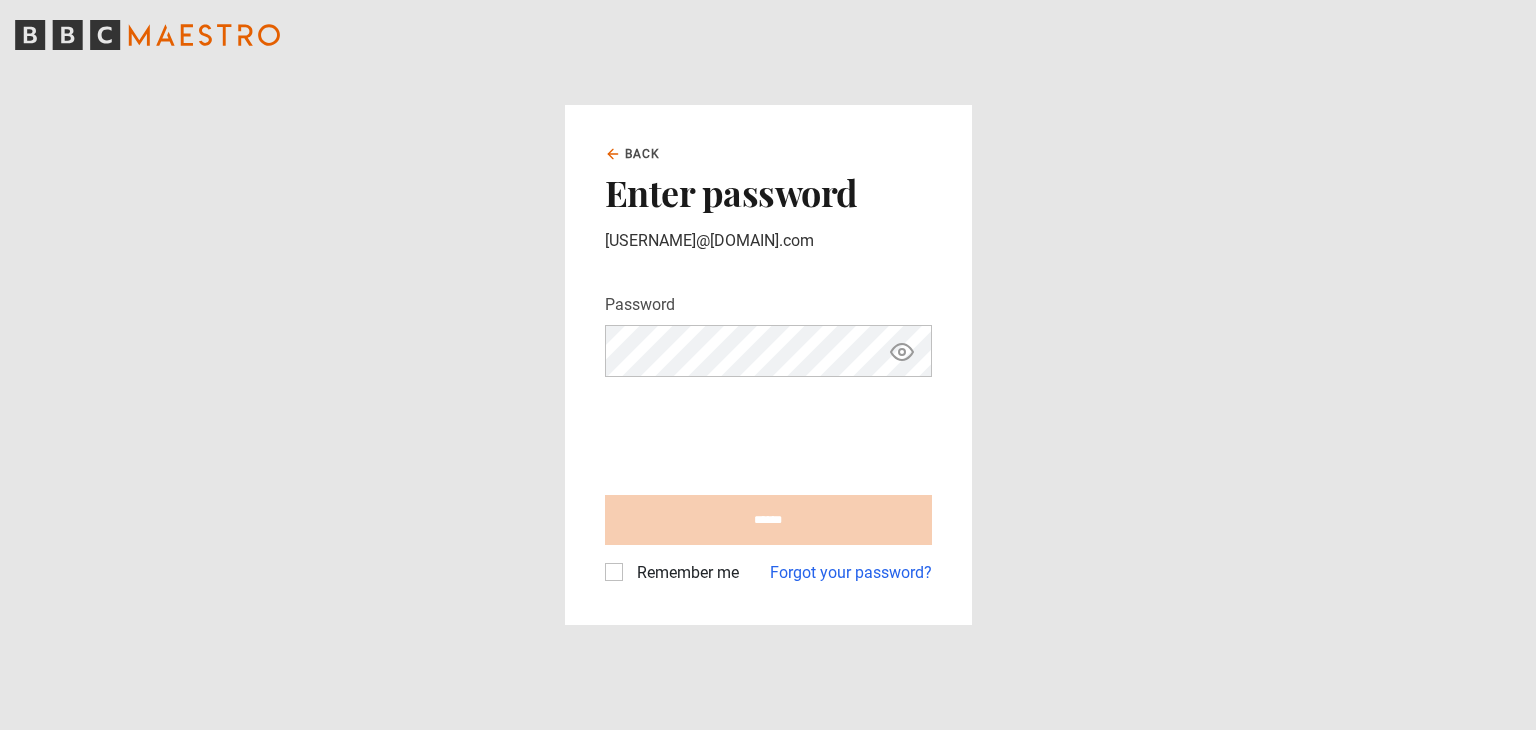 scroll, scrollTop: 0, scrollLeft: 0, axis: both 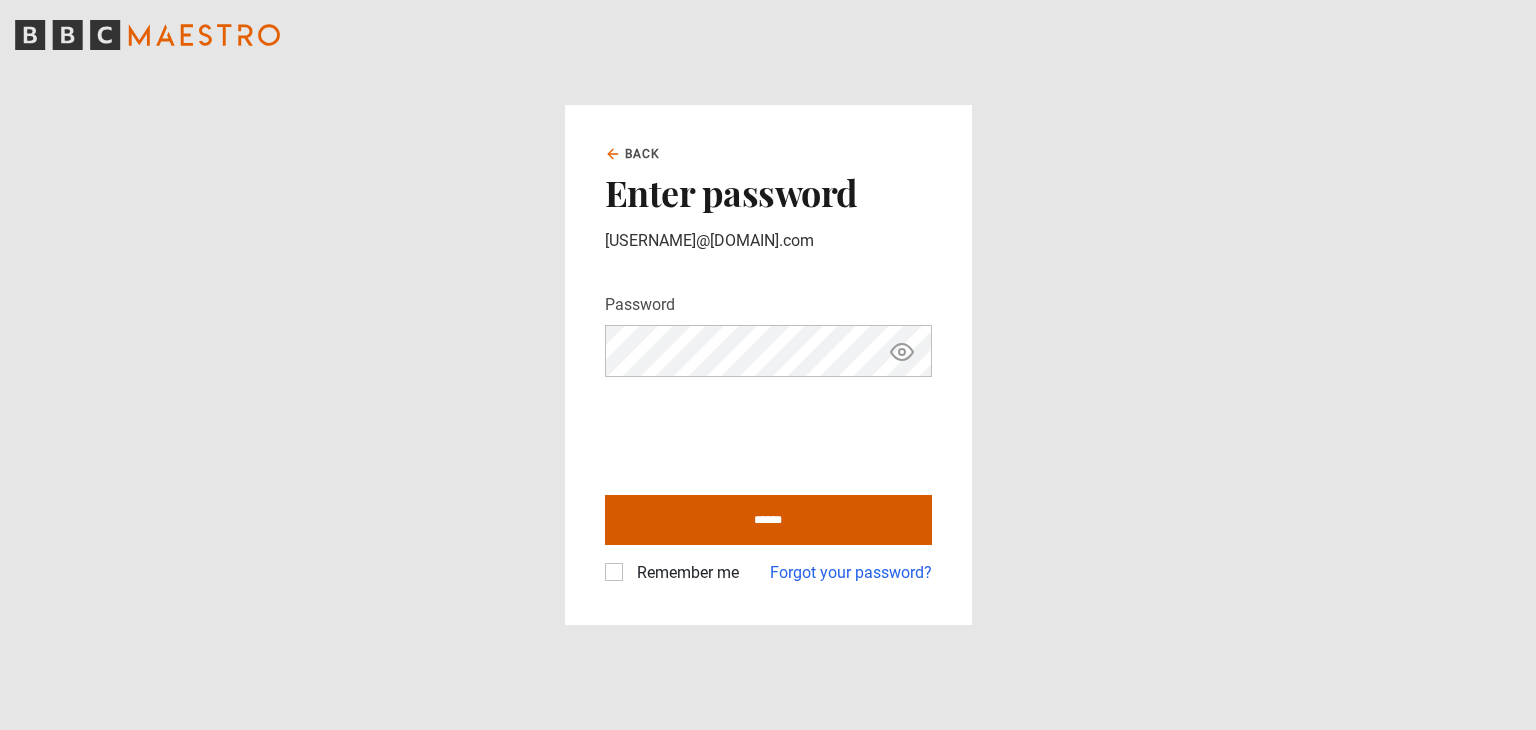 click on "******" at bounding box center (768, 520) 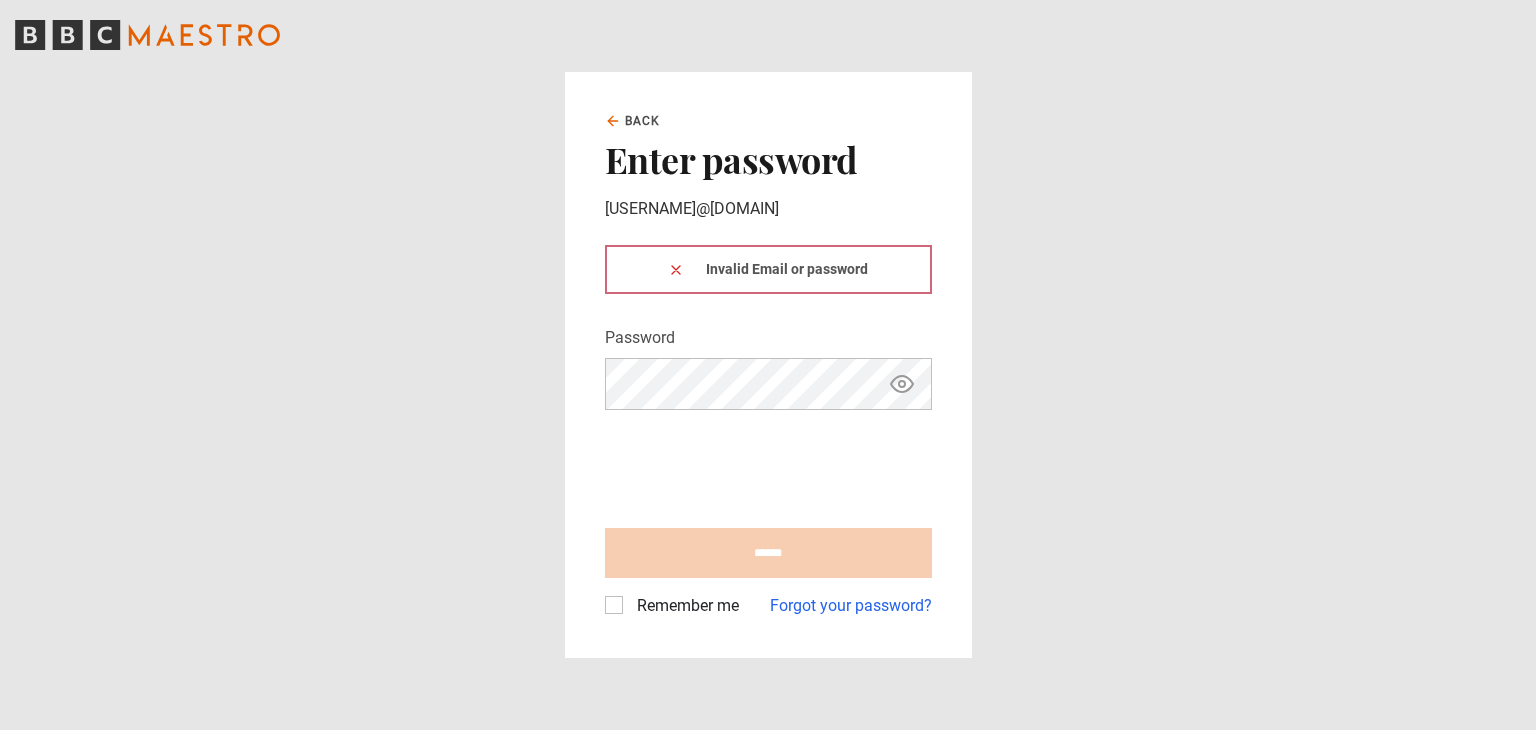 scroll, scrollTop: 0, scrollLeft: 0, axis: both 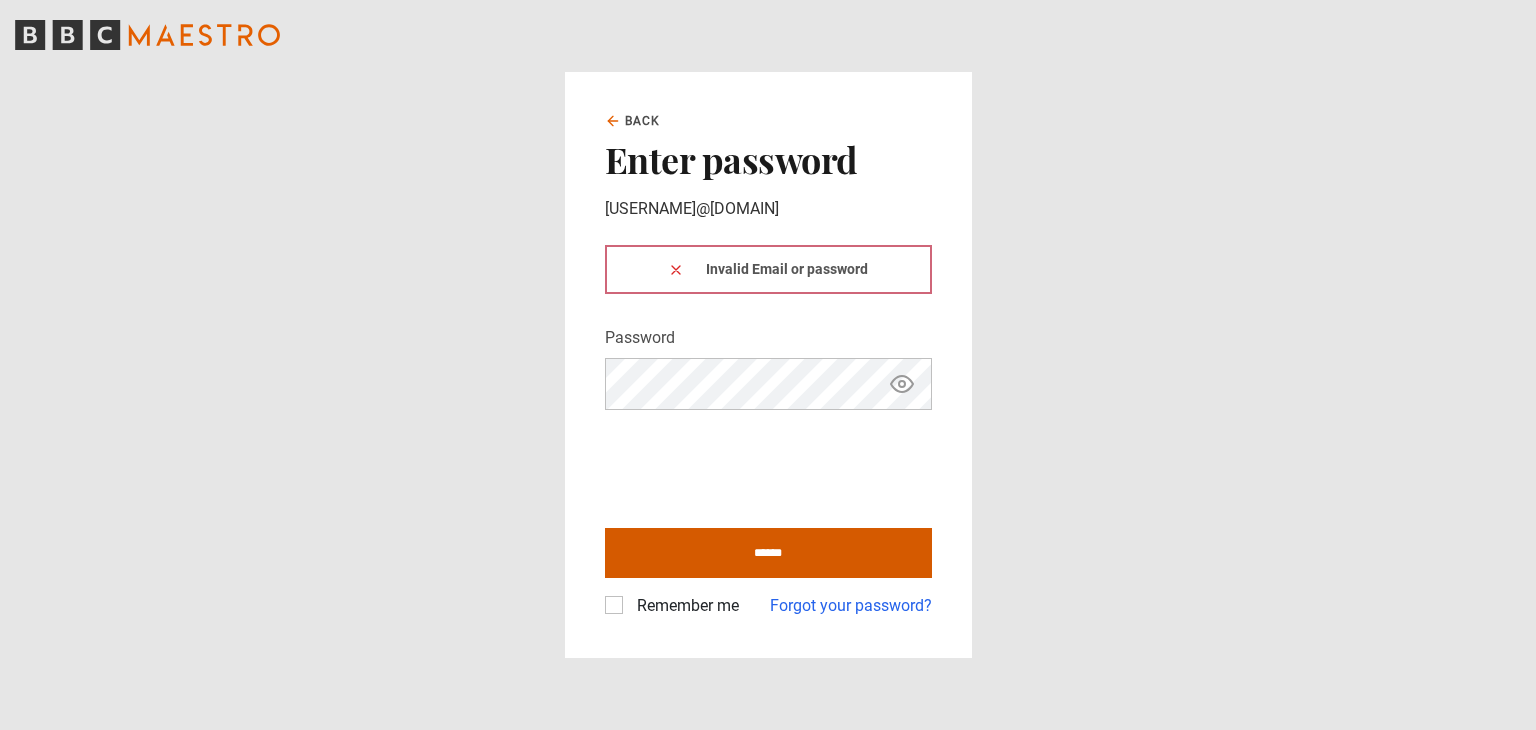 click on "******" at bounding box center [768, 553] 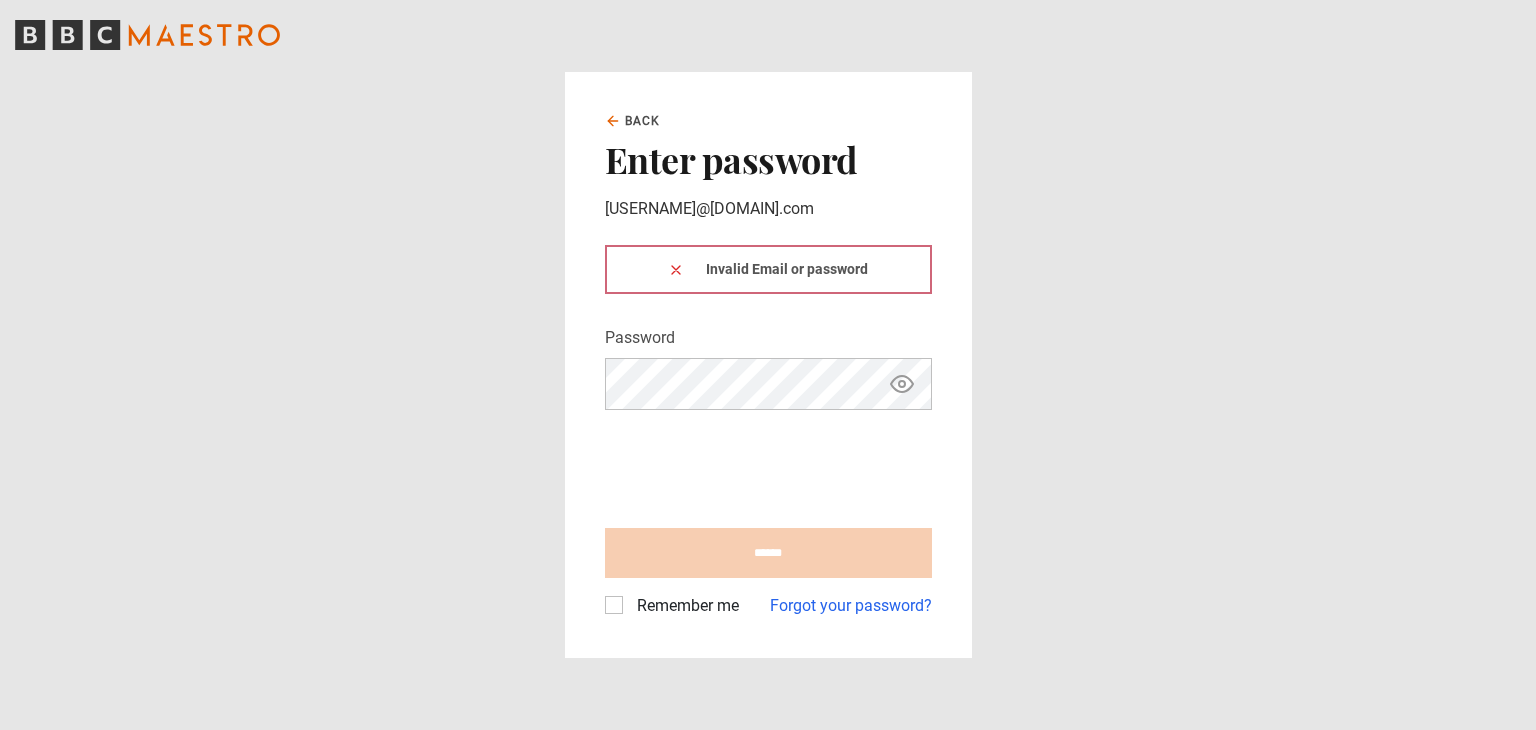 scroll, scrollTop: 0, scrollLeft: 0, axis: both 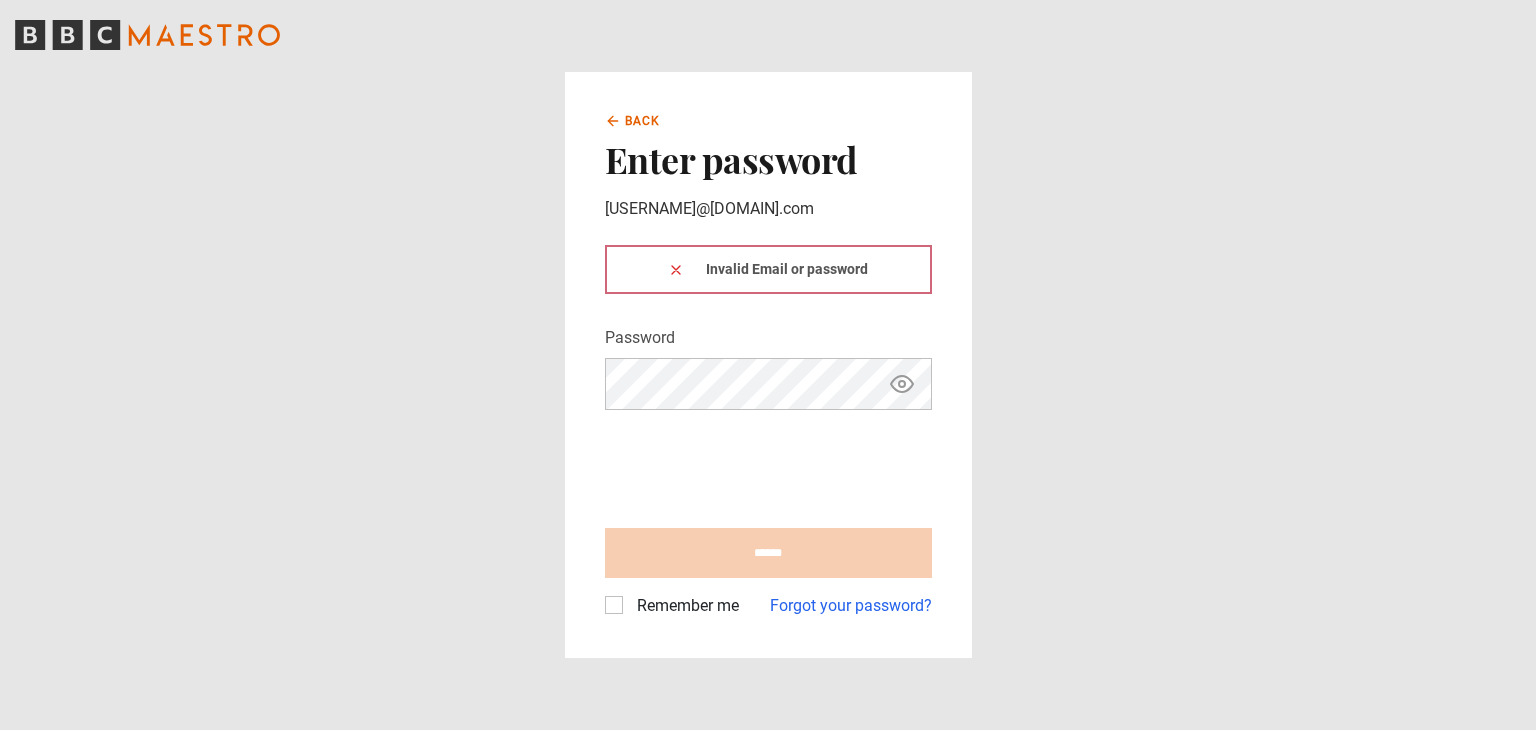 click on "Back" at bounding box center [643, 121] 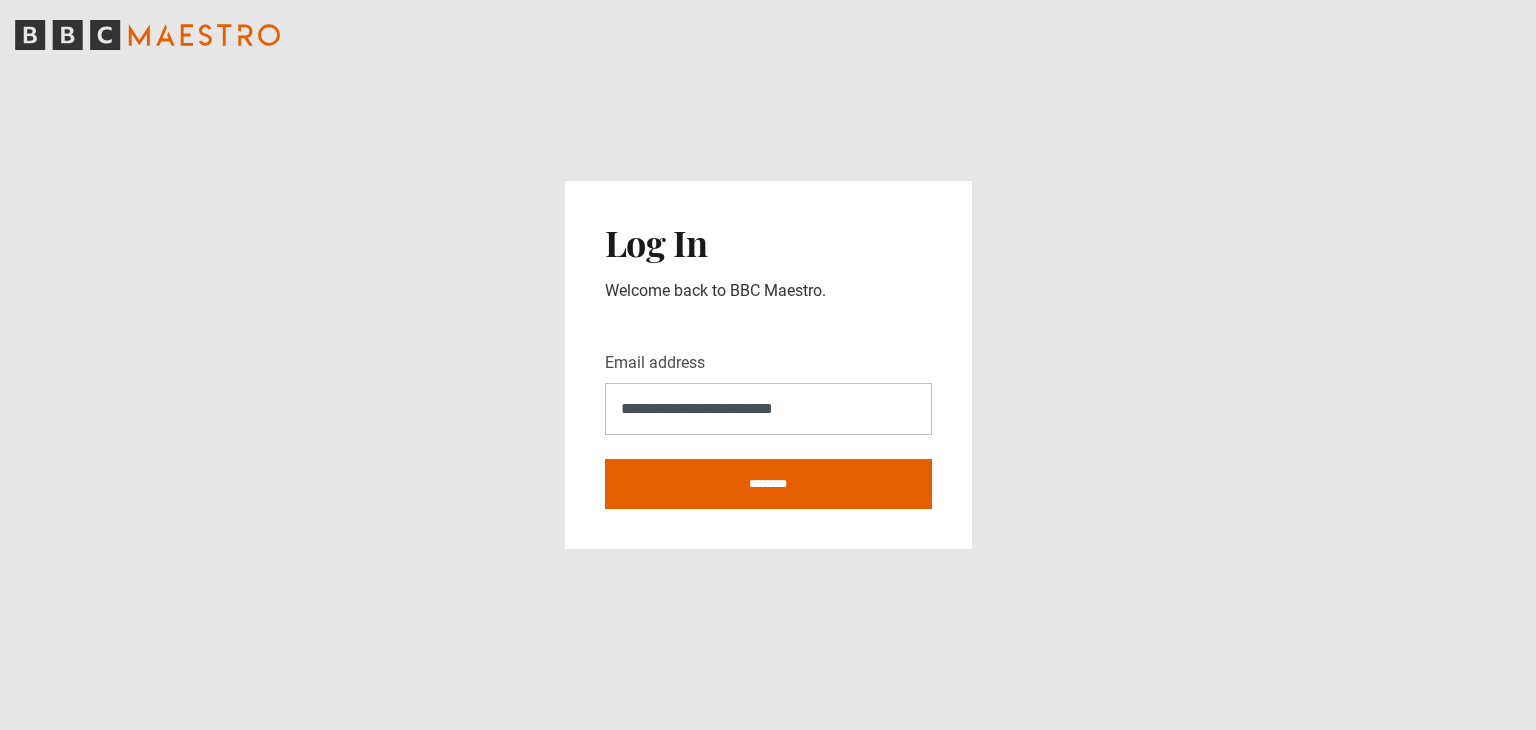scroll, scrollTop: 0, scrollLeft: 0, axis: both 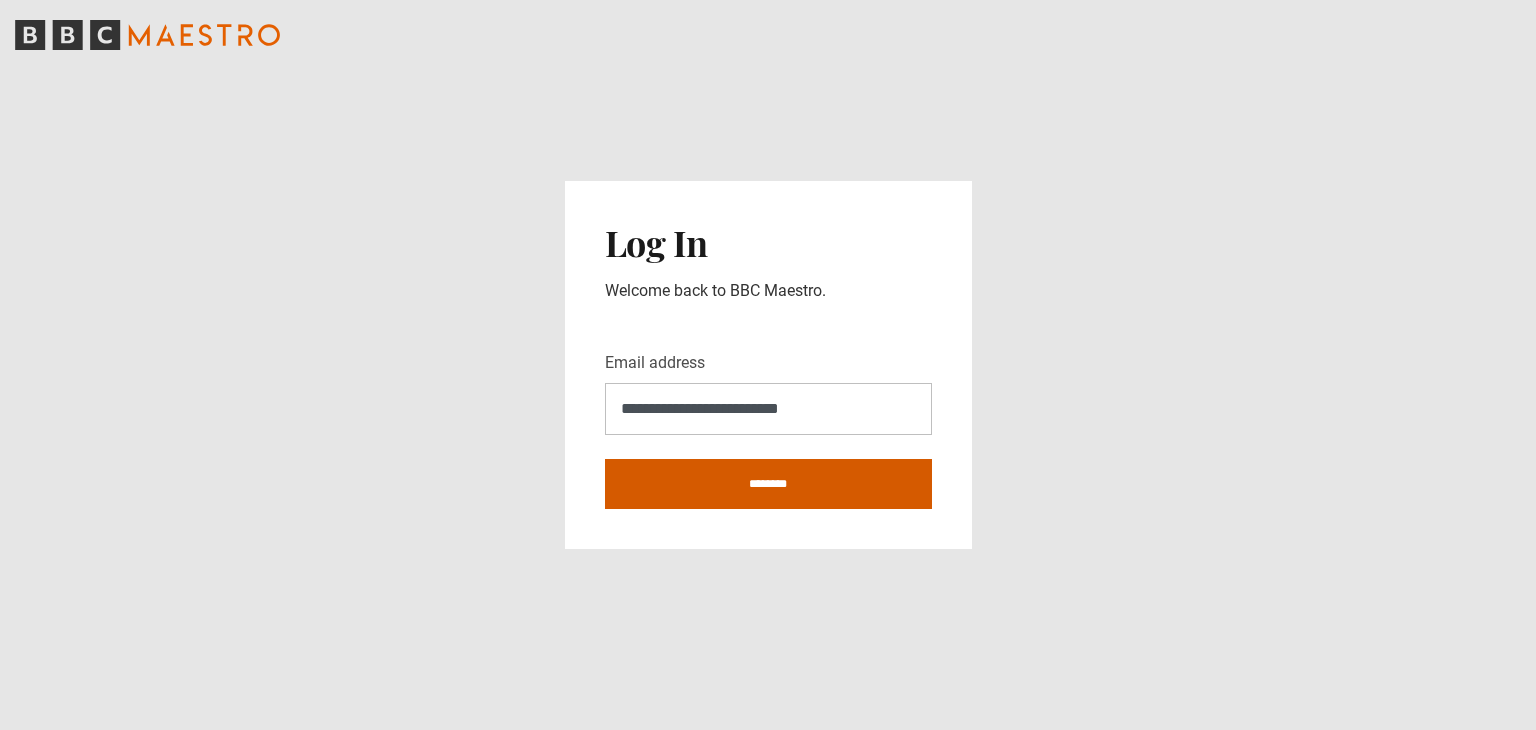 type on "**********" 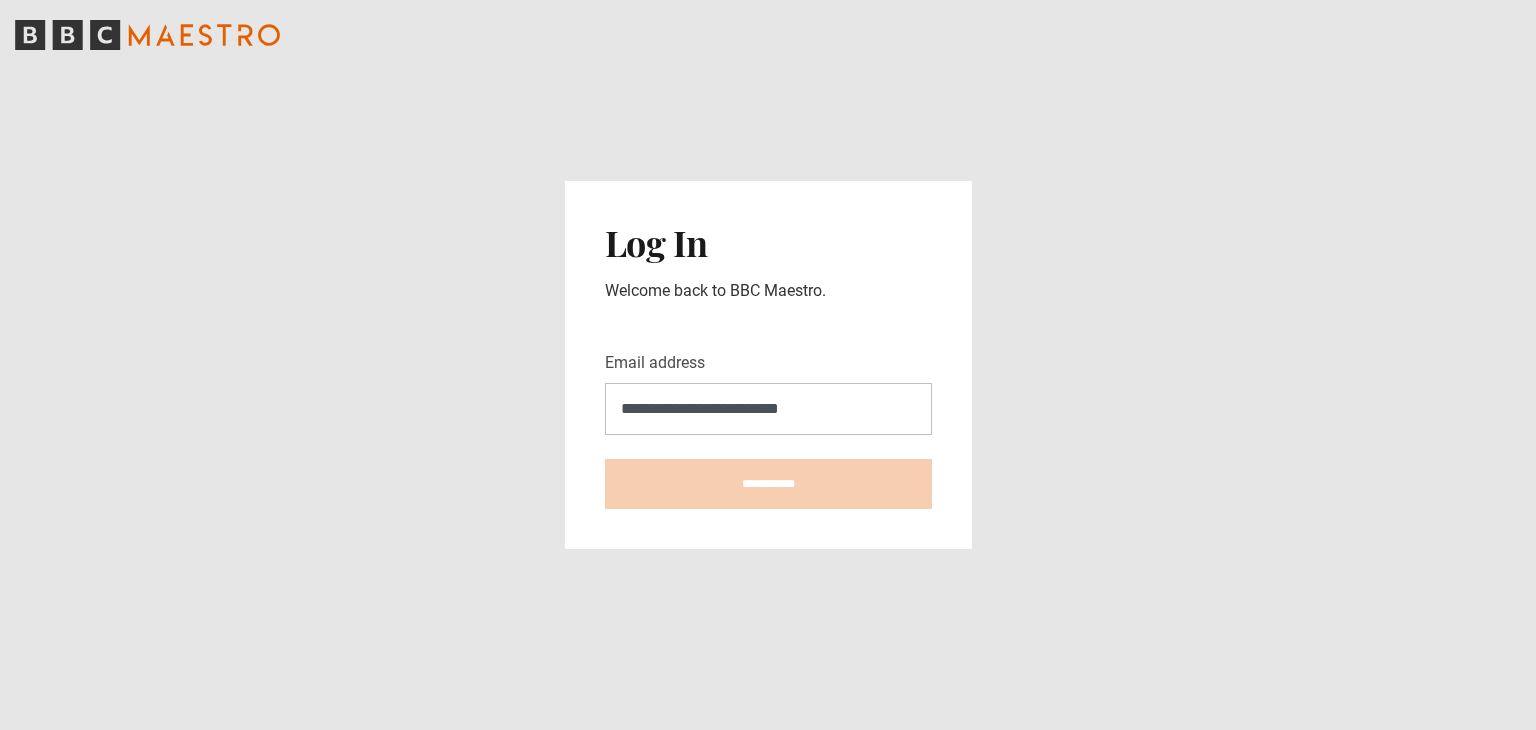 type on "**********" 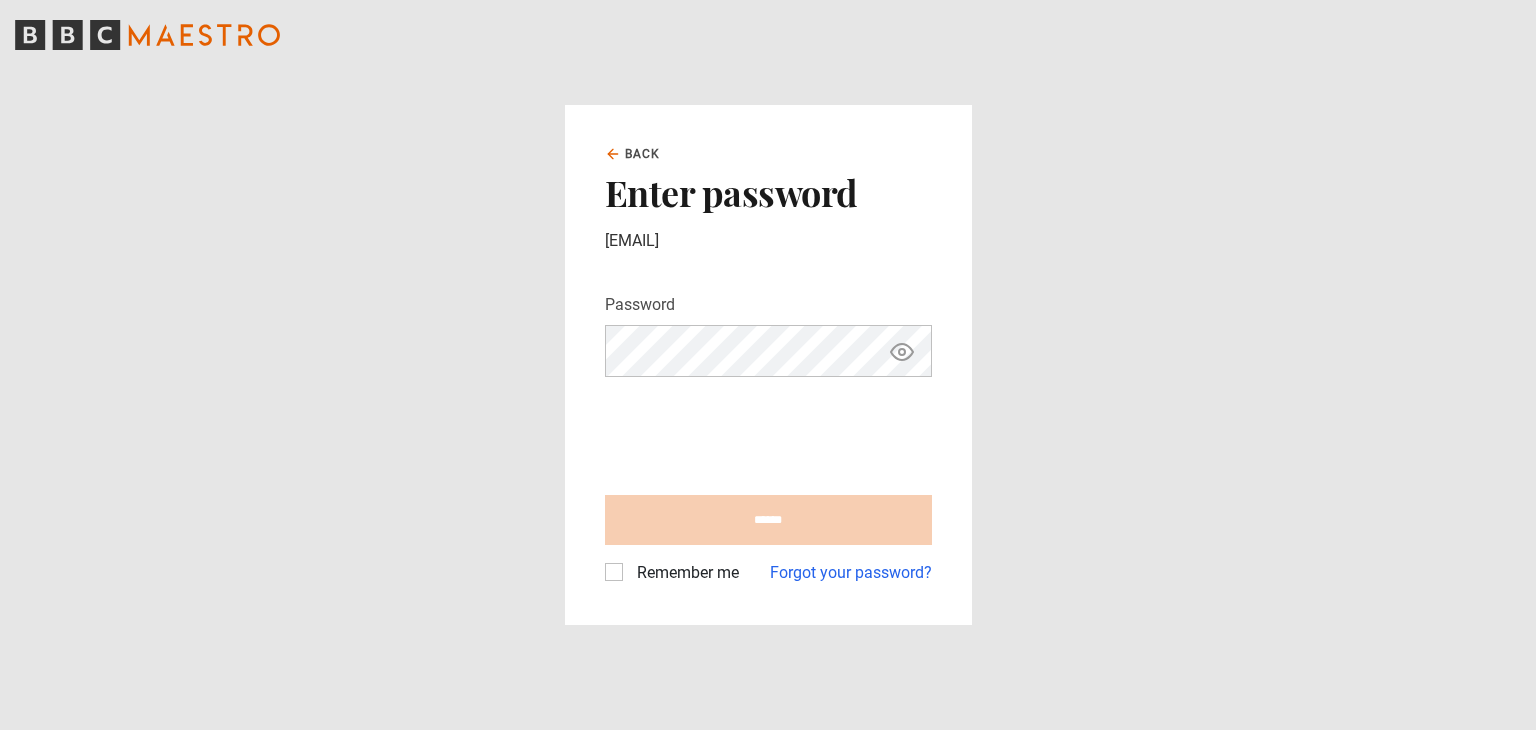 scroll, scrollTop: 0, scrollLeft: 0, axis: both 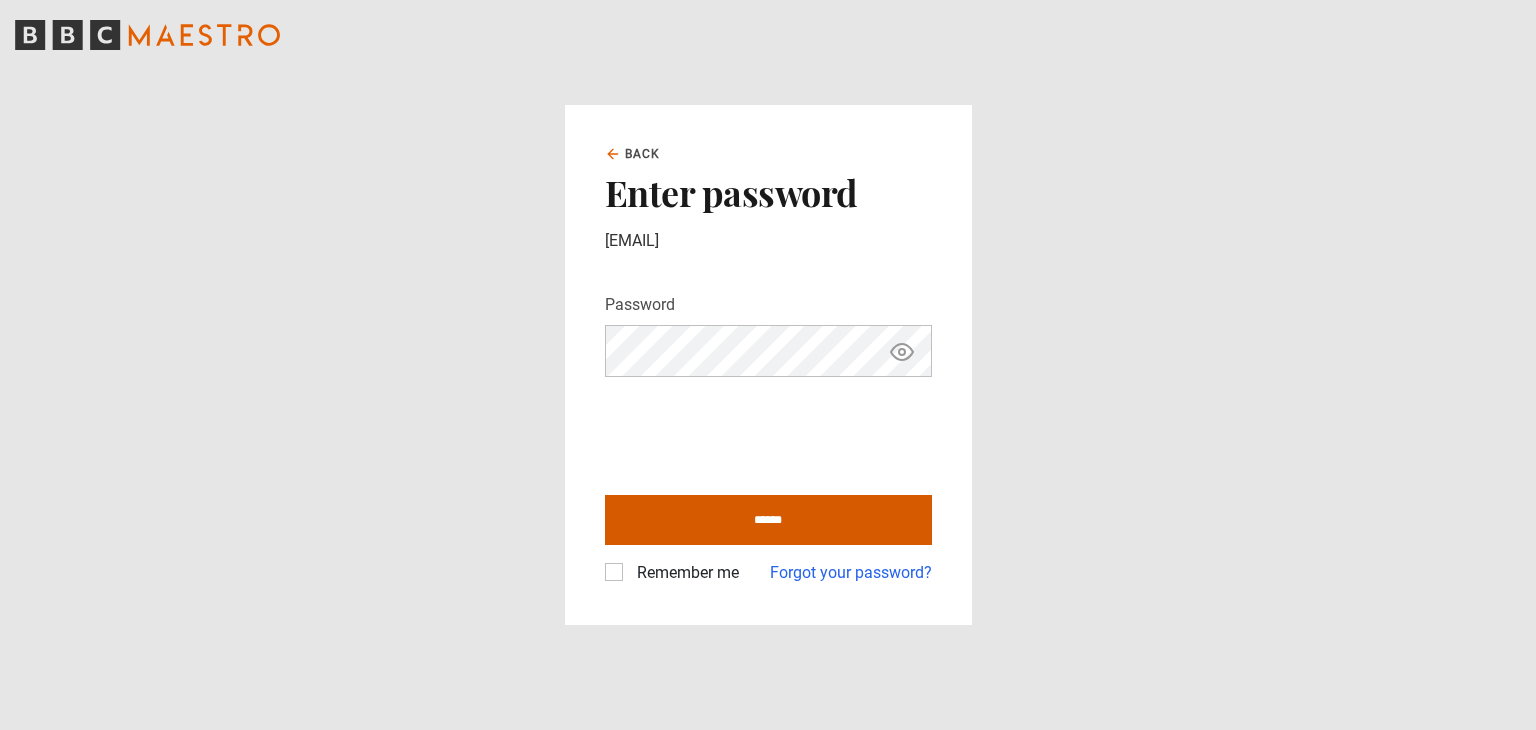click on "******" at bounding box center [768, 520] 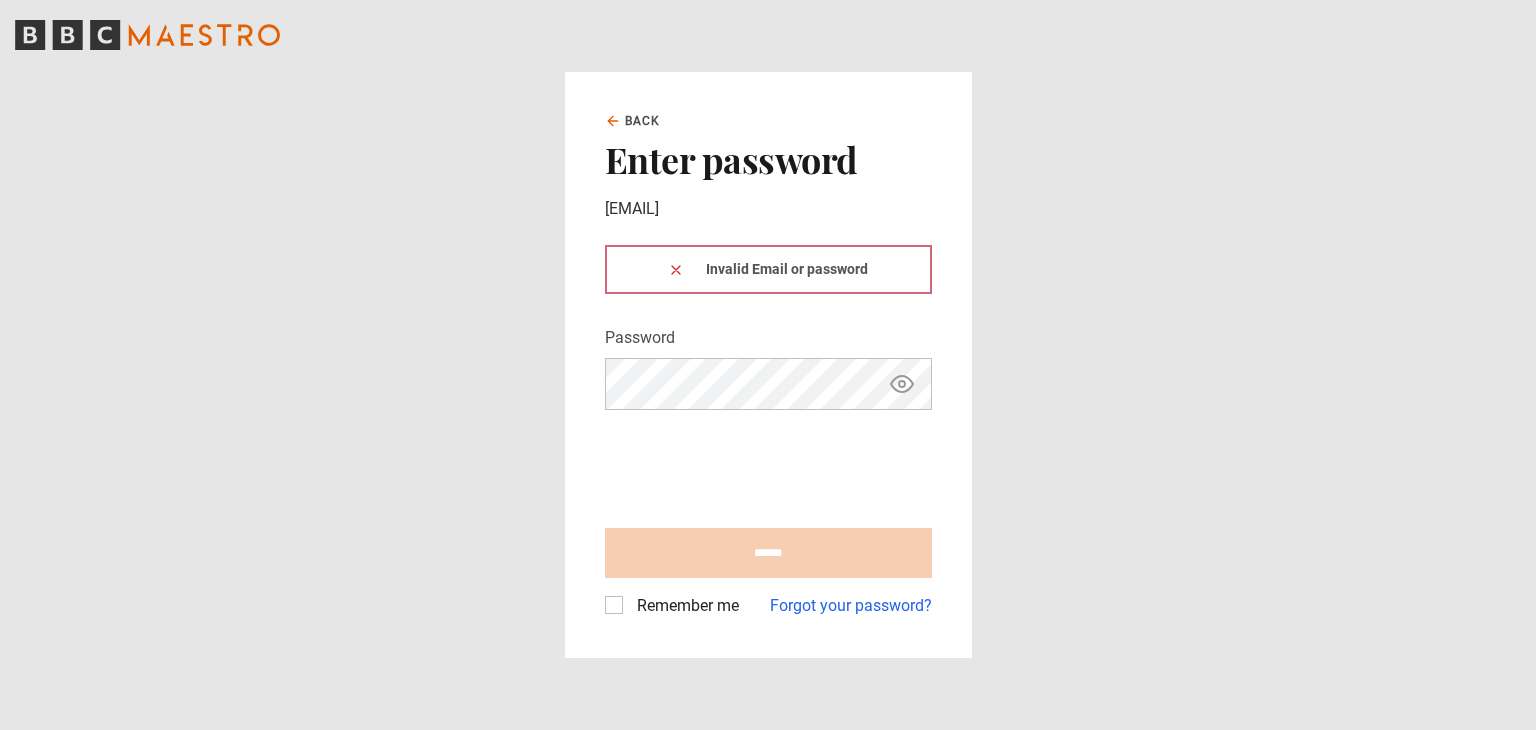 scroll, scrollTop: 0, scrollLeft: 0, axis: both 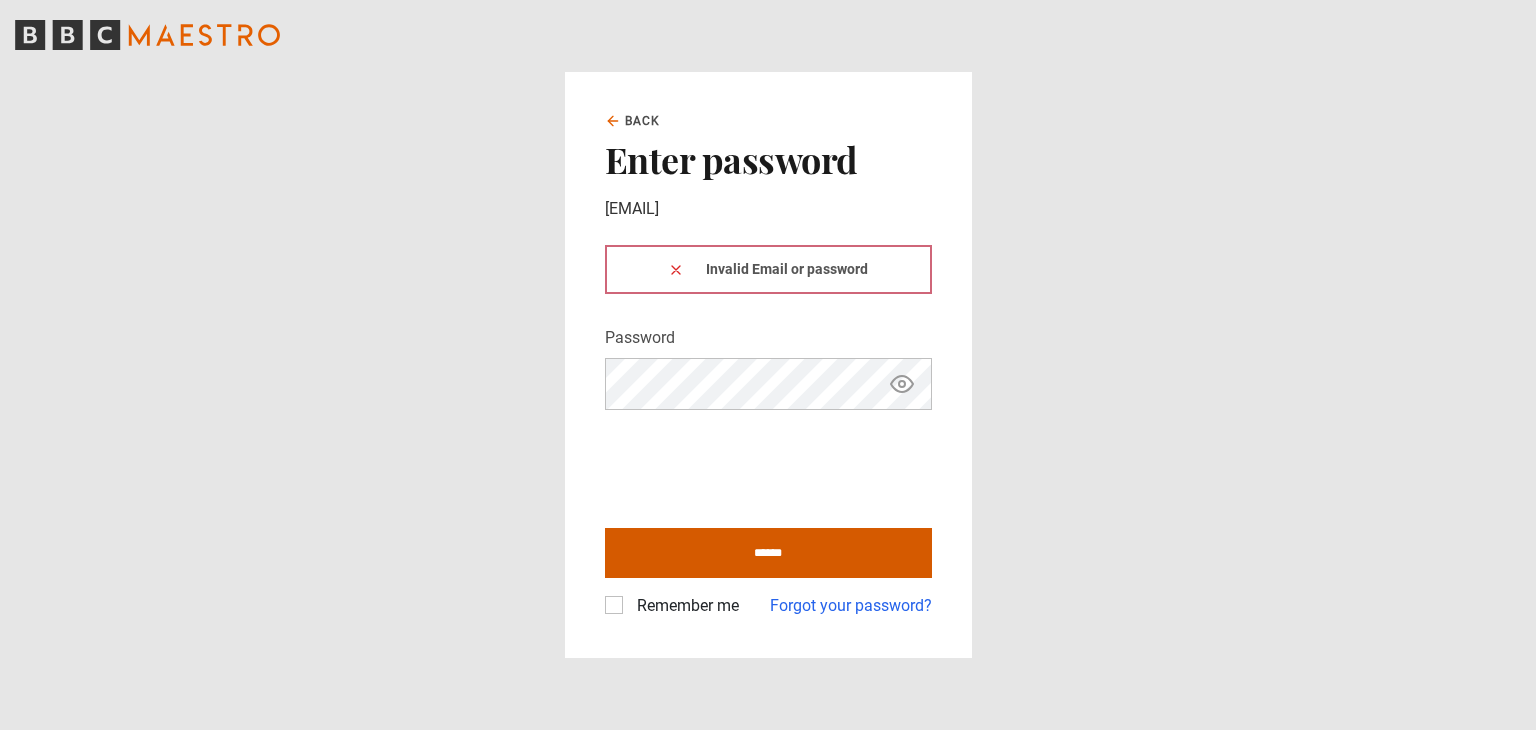 click on "******" at bounding box center [768, 553] 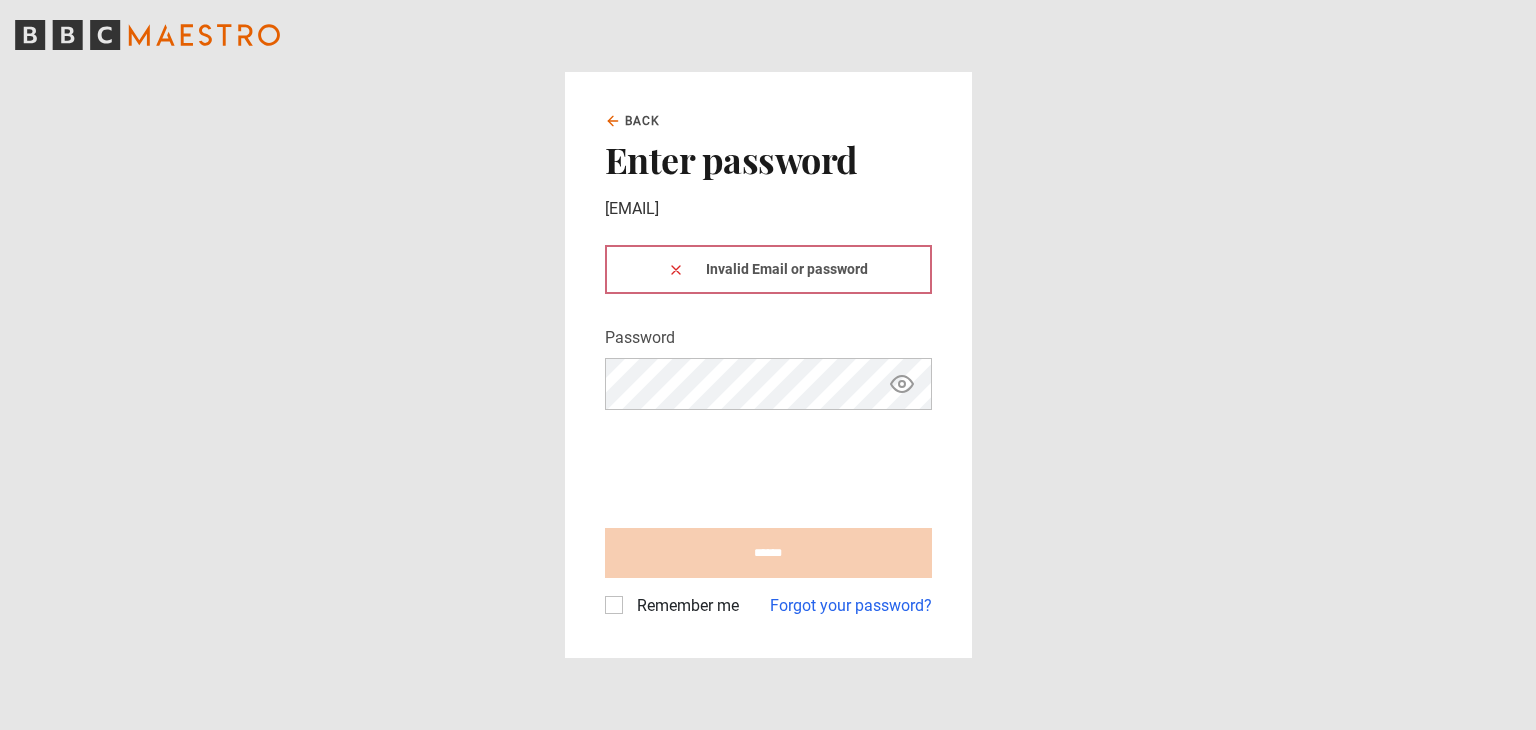 scroll, scrollTop: 0, scrollLeft: 0, axis: both 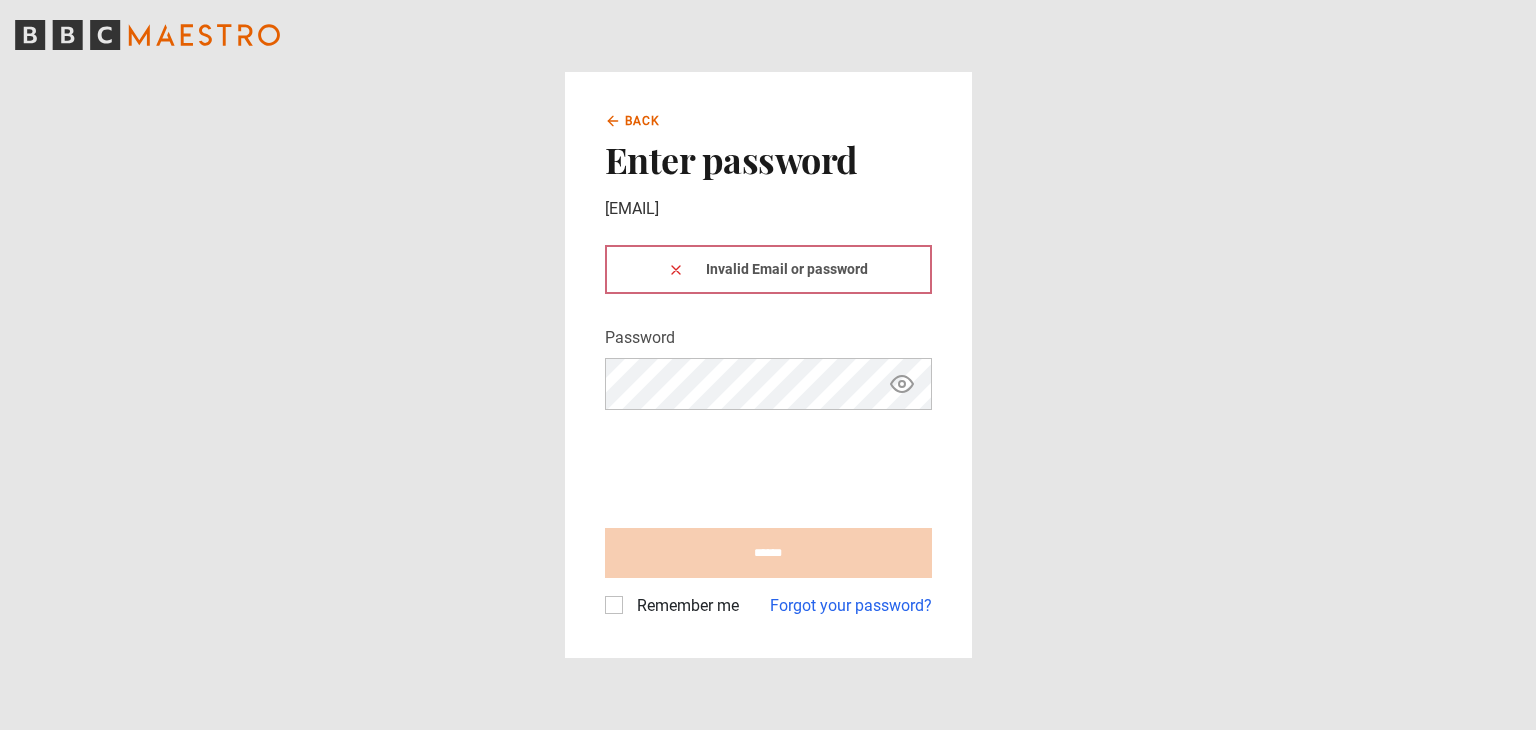 click on "Back" at bounding box center [643, 121] 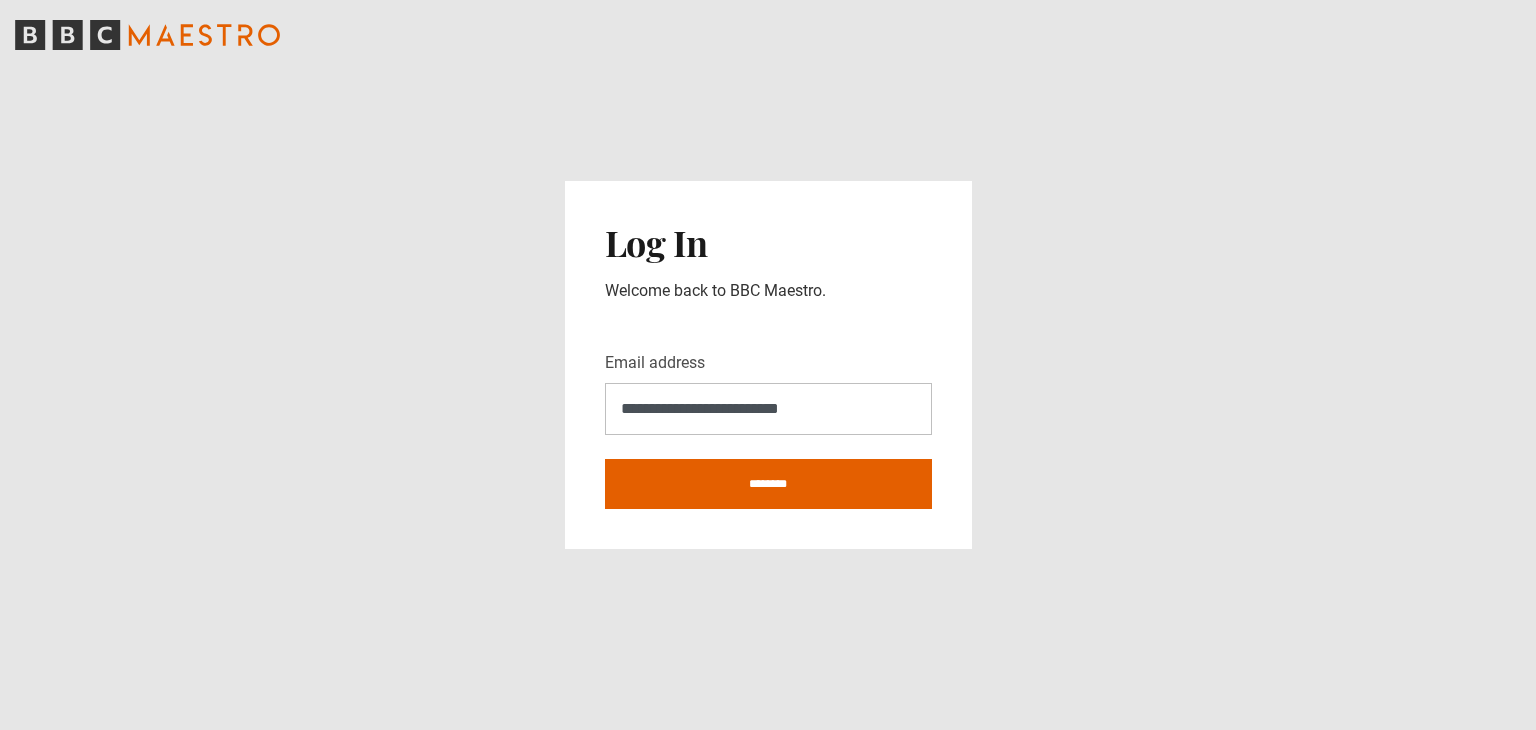 scroll, scrollTop: 0, scrollLeft: 0, axis: both 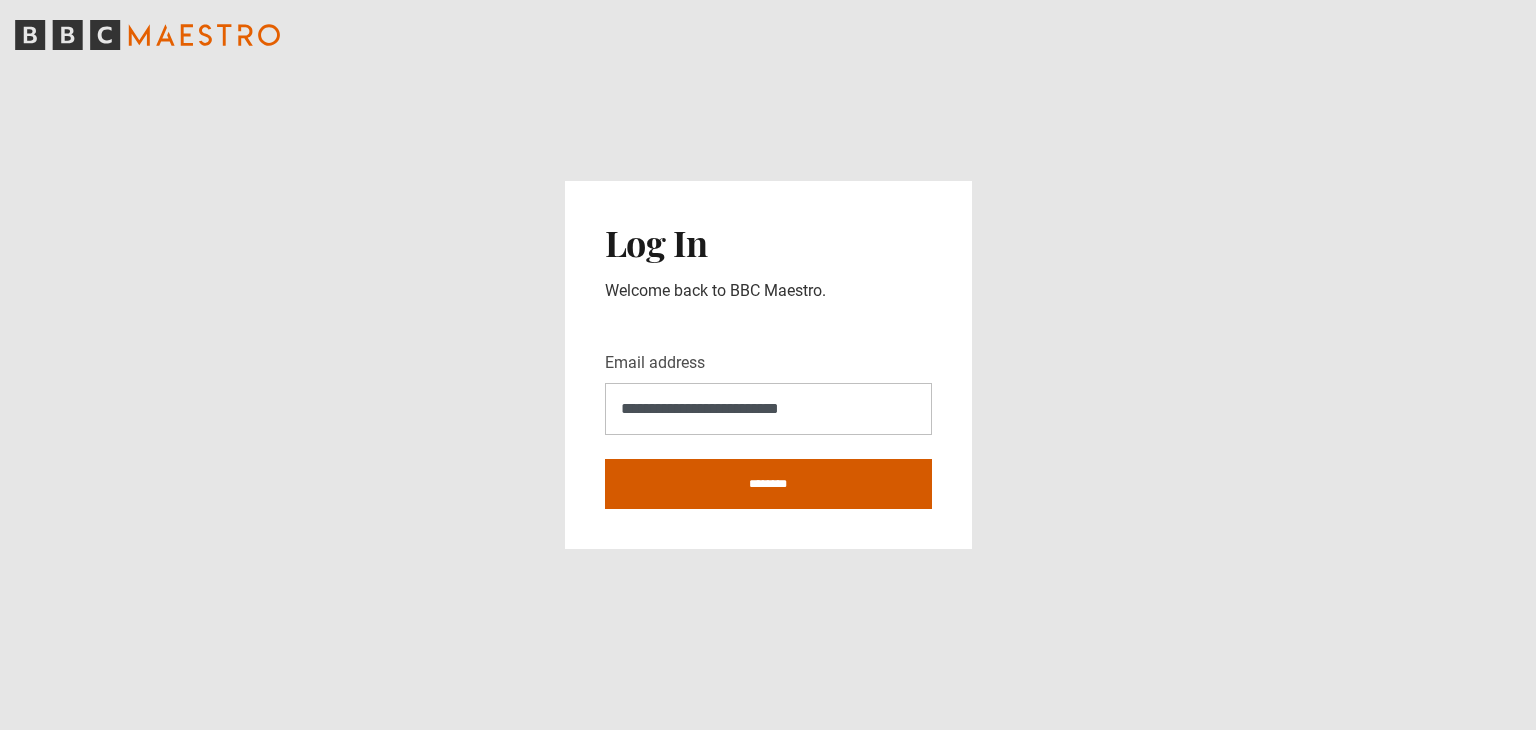 click on "********" at bounding box center (768, 484) 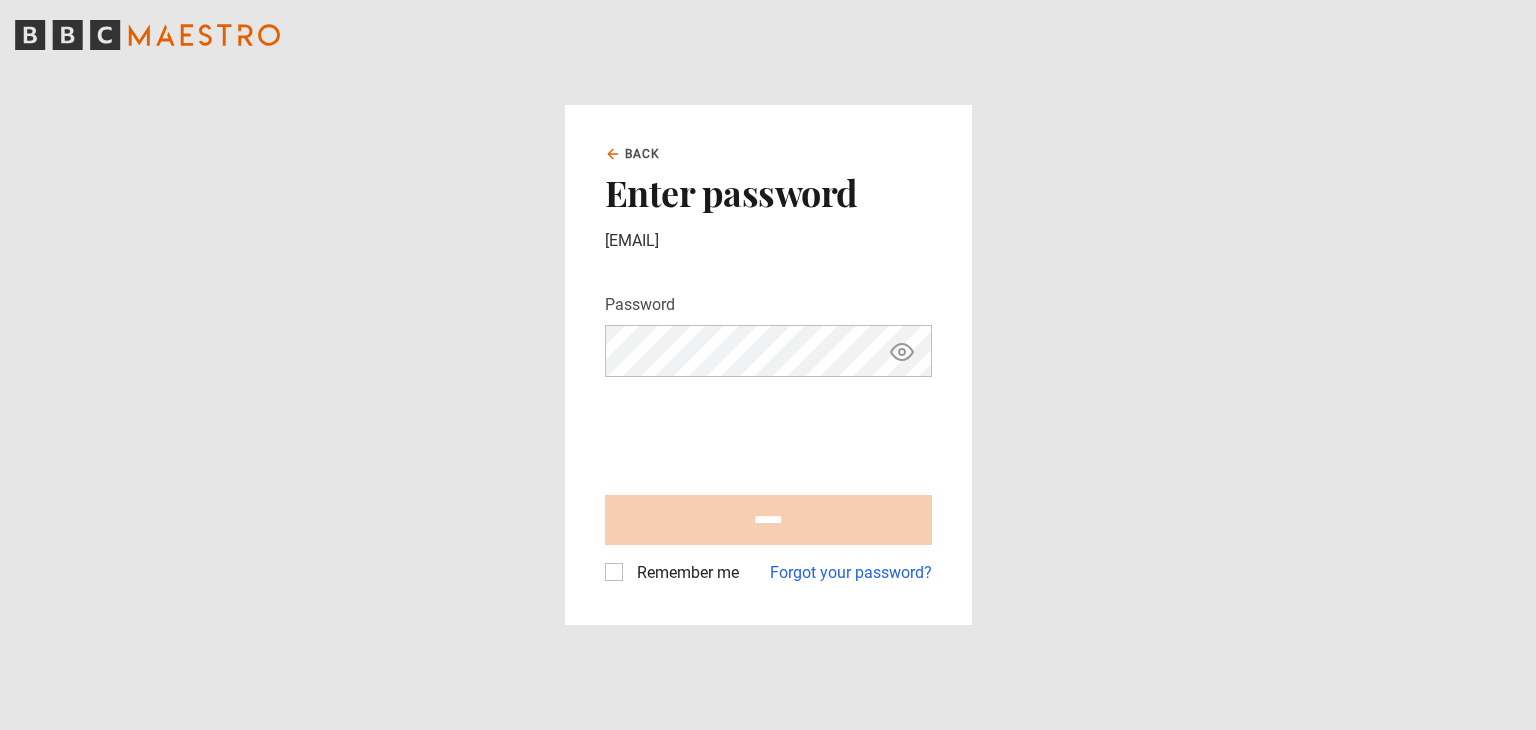 scroll, scrollTop: 0, scrollLeft: 0, axis: both 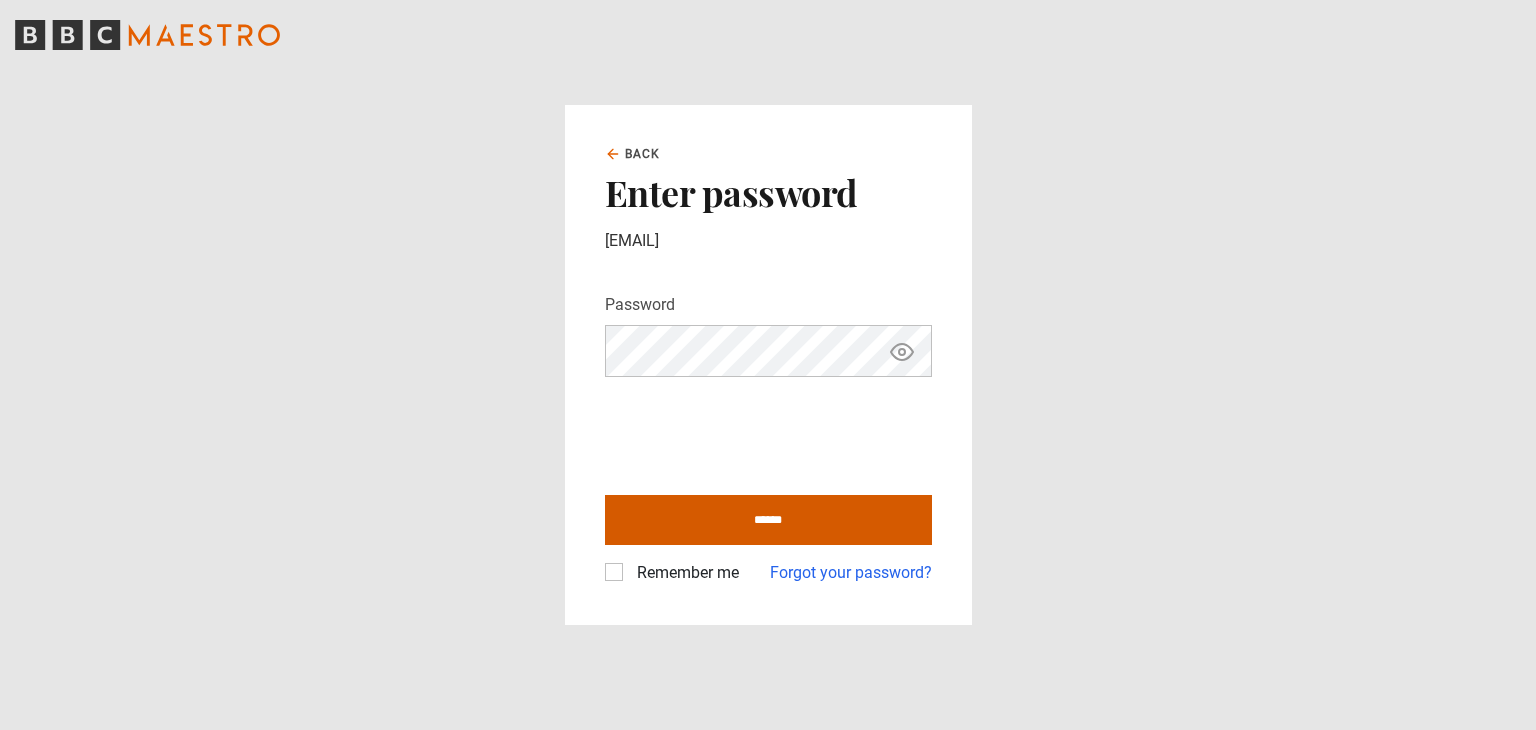 click on "******" at bounding box center (768, 520) 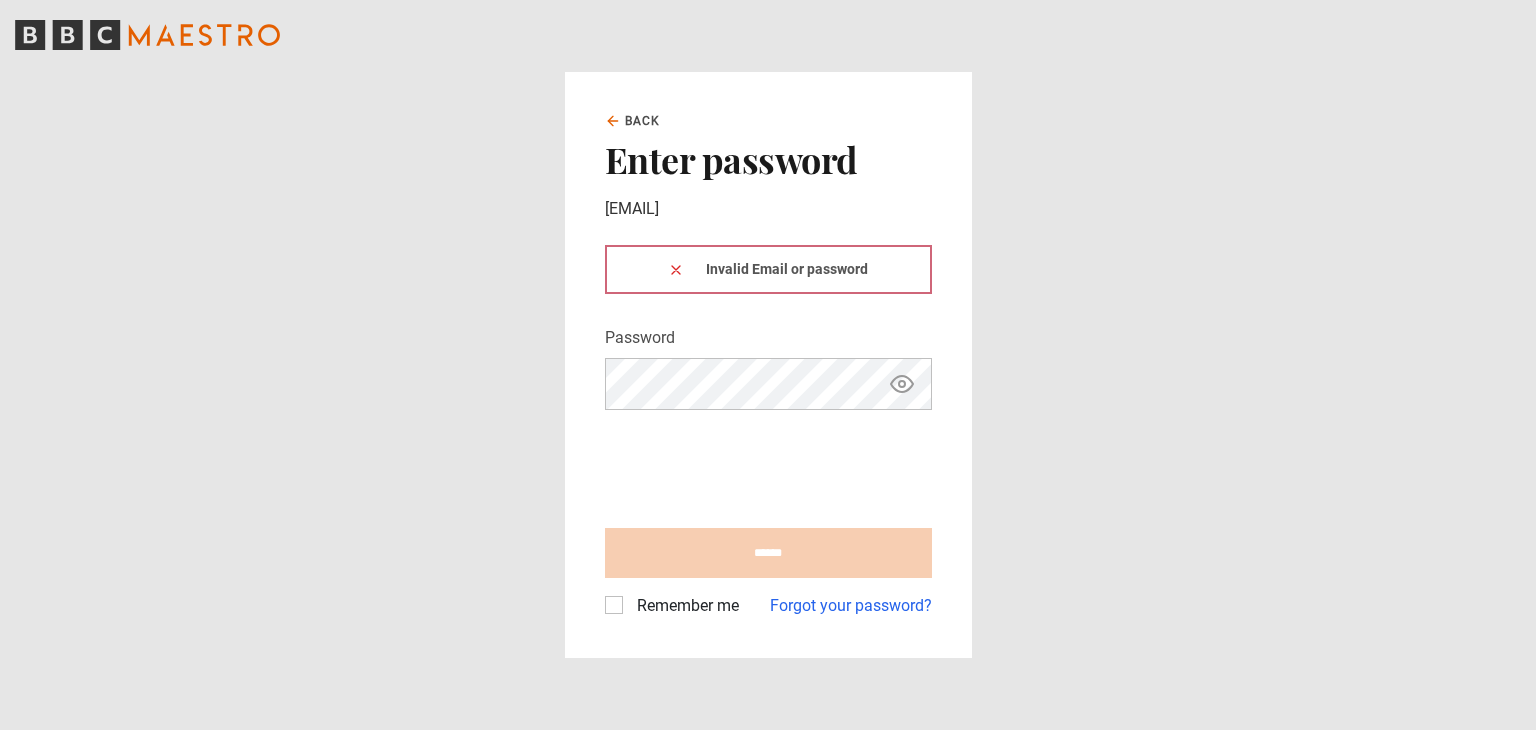 scroll, scrollTop: 0, scrollLeft: 0, axis: both 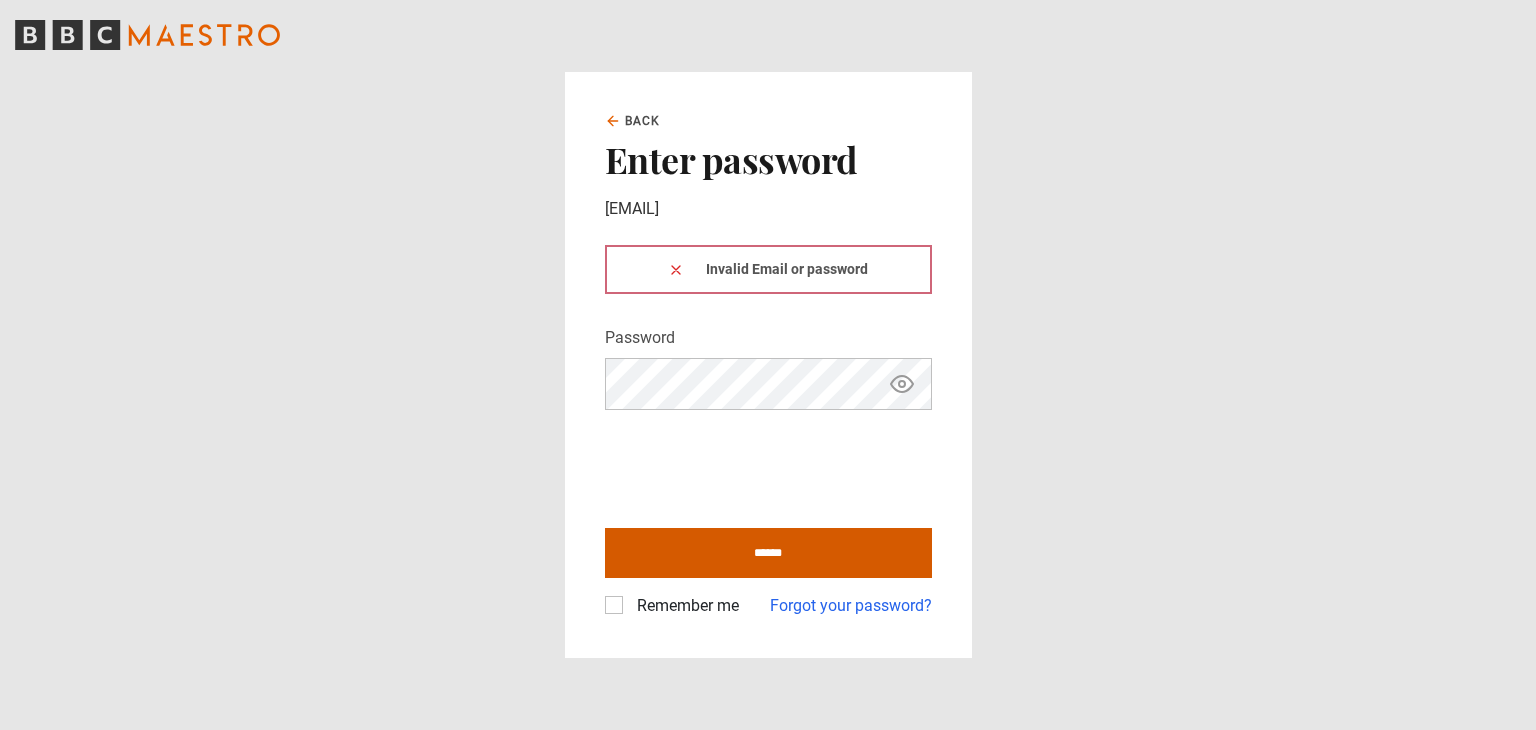 click on "******" at bounding box center (768, 553) 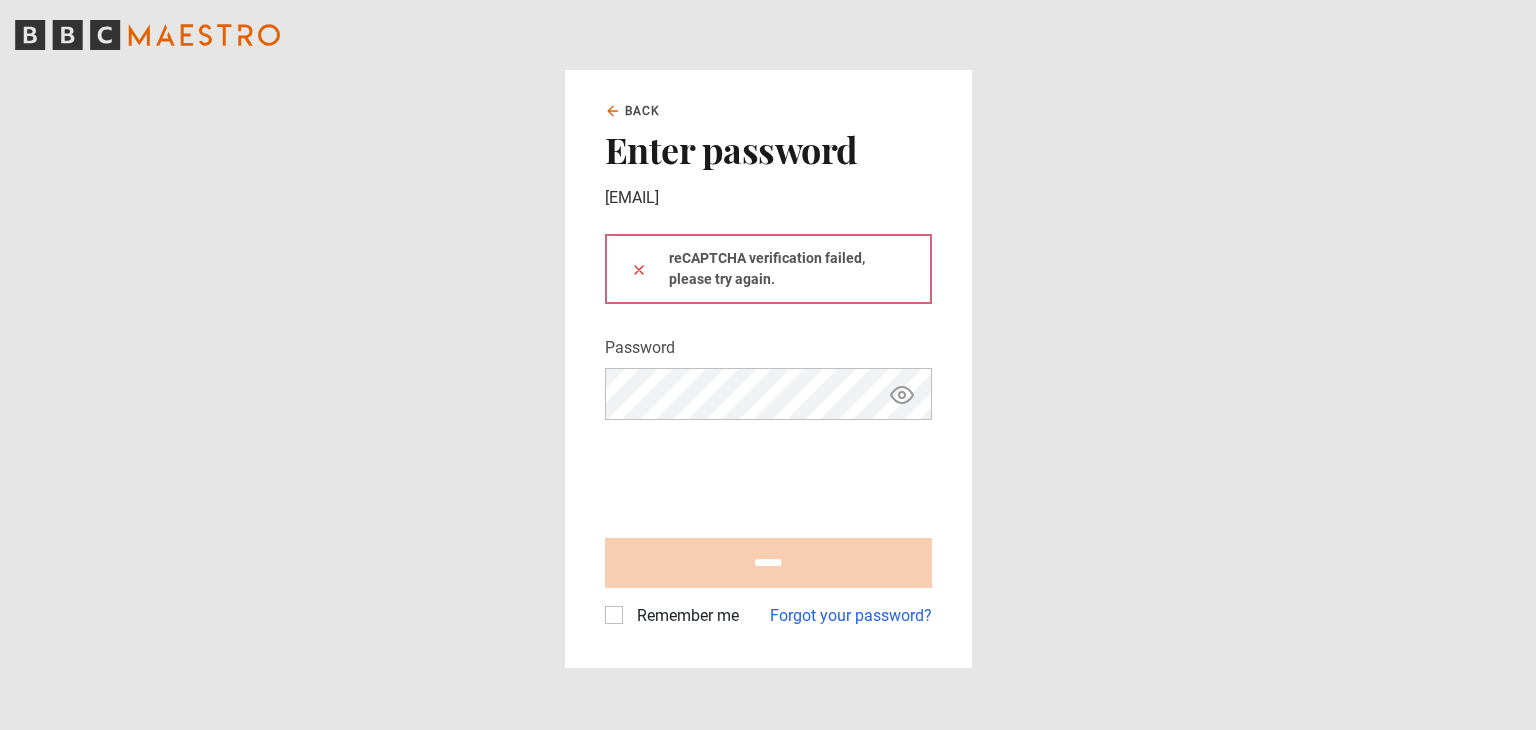 scroll, scrollTop: 0, scrollLeft: 0, axis: both 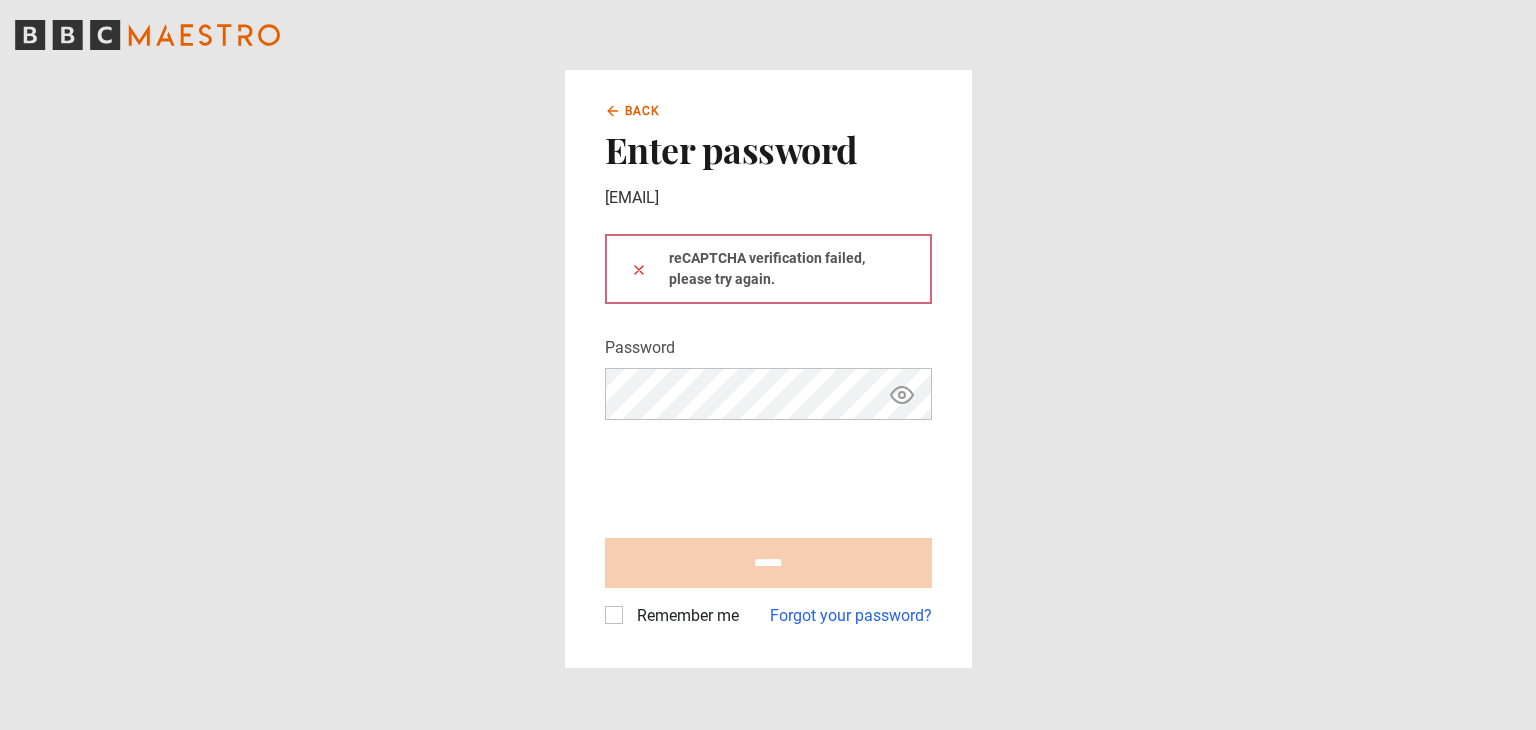 click on "Back" at bounding box center [643, 111] 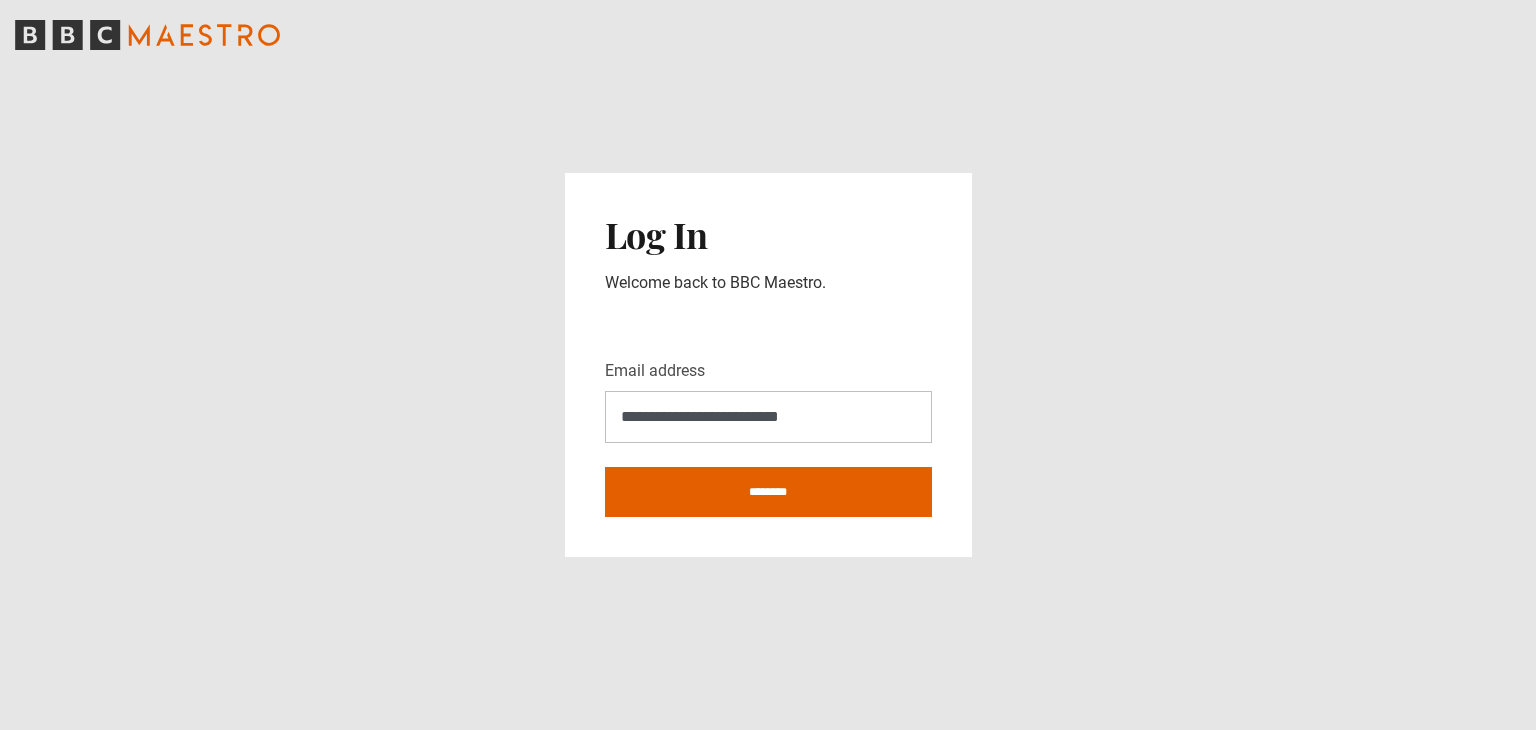 scroll, scrollTop: 0, scrollLeft: 0, axis: both 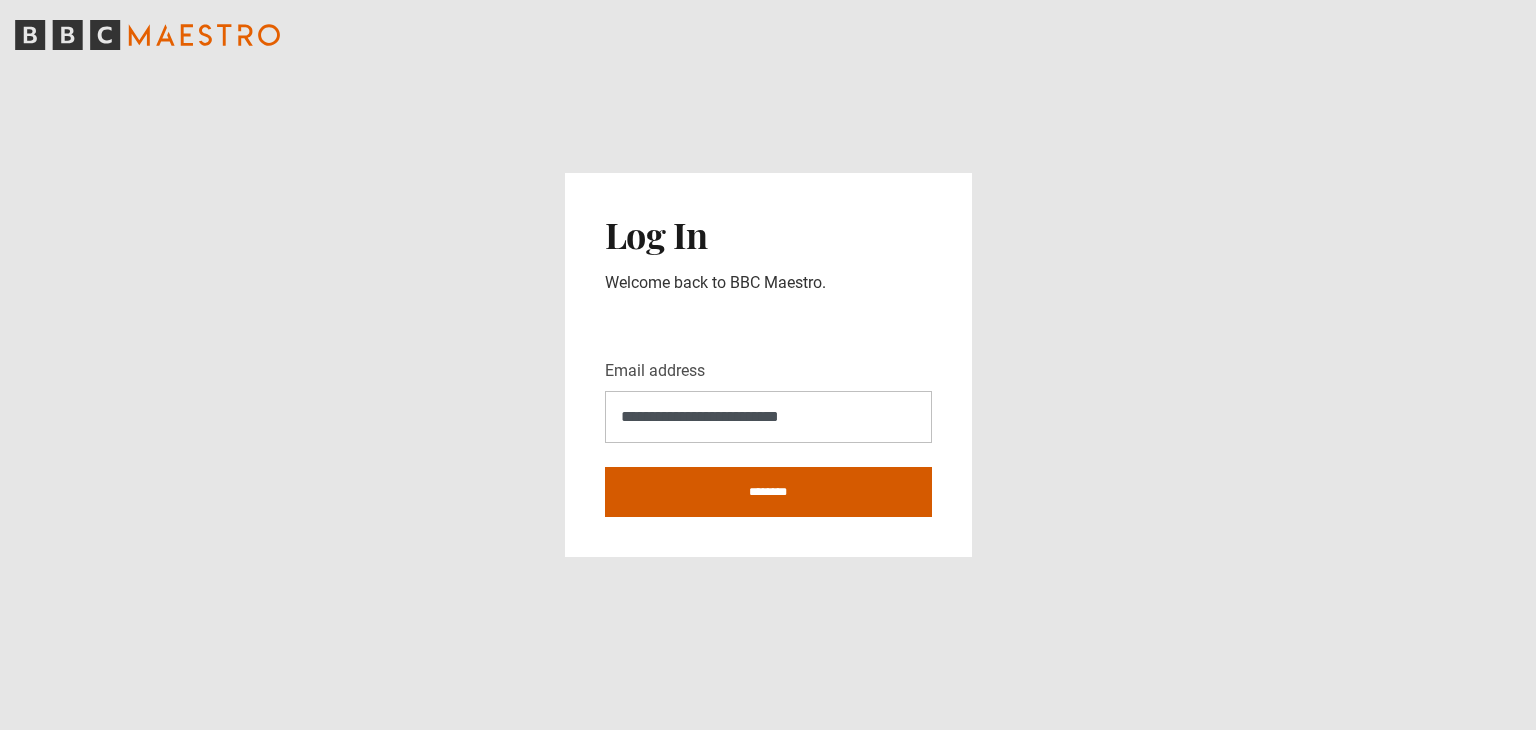 click on "********" at bounding box center [768, 492] 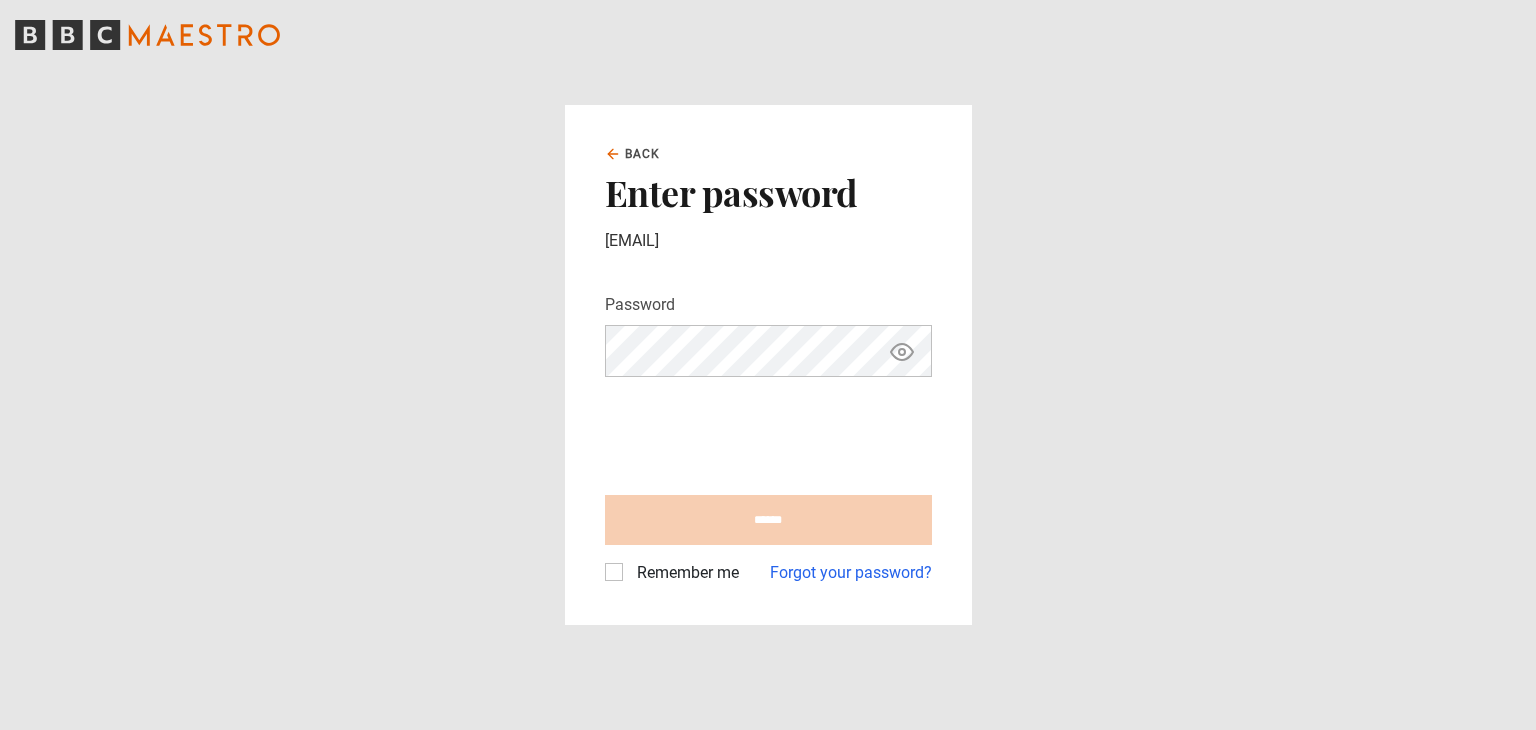 scroll, scrollTop: 0, scrollLeft: 0, axis: both 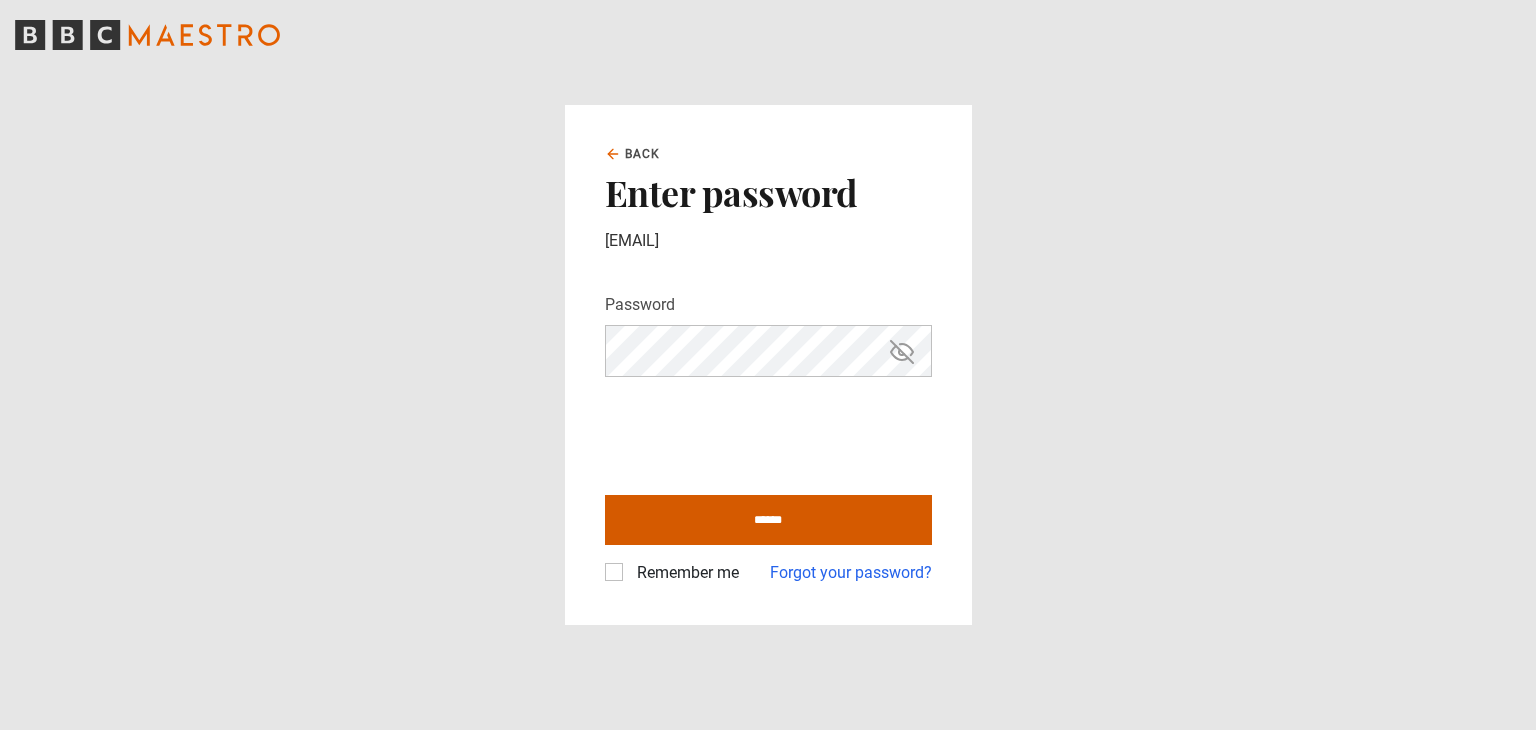click on "******" at bounding box center (768, 520) 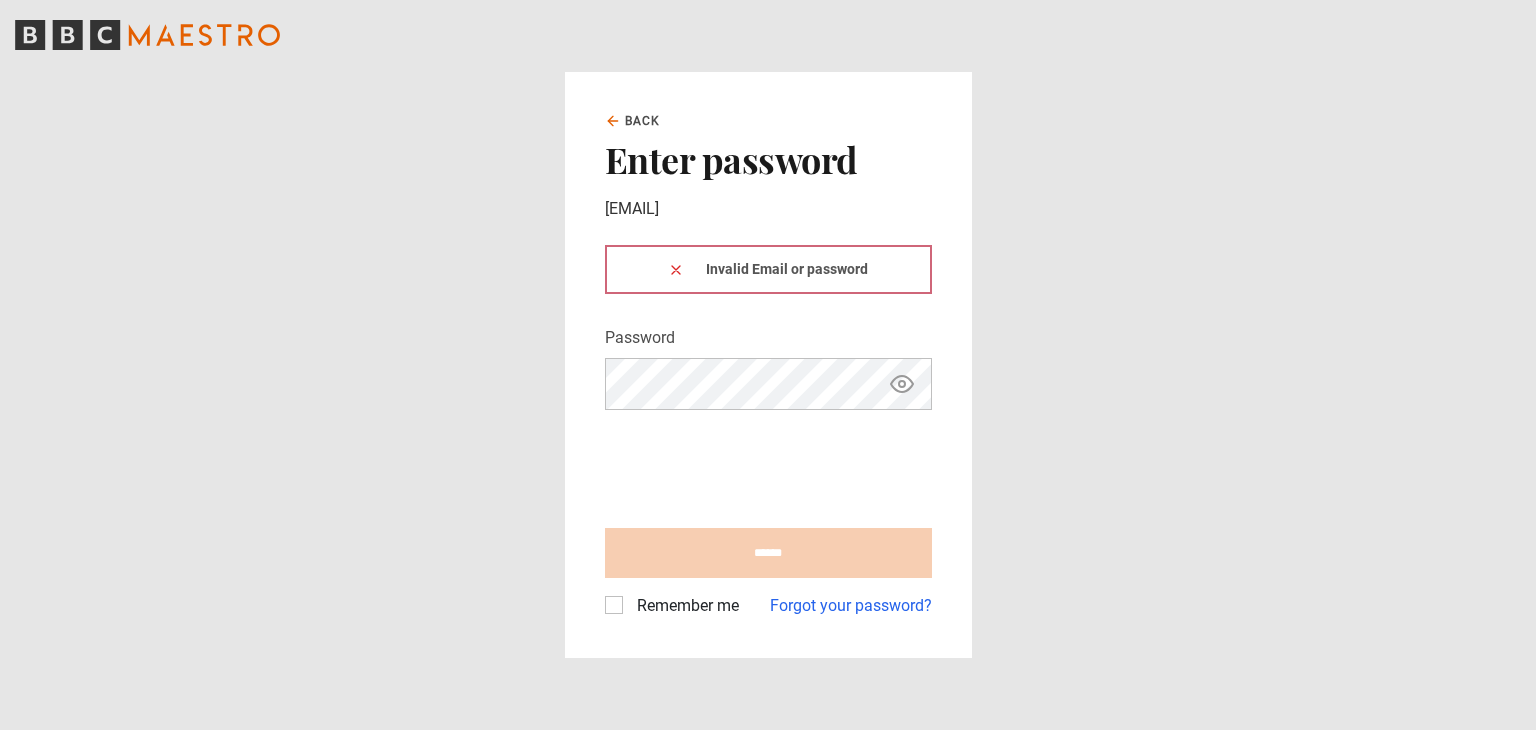 scroll, scrollTop: 0, scrollLeft: 0, axis: both 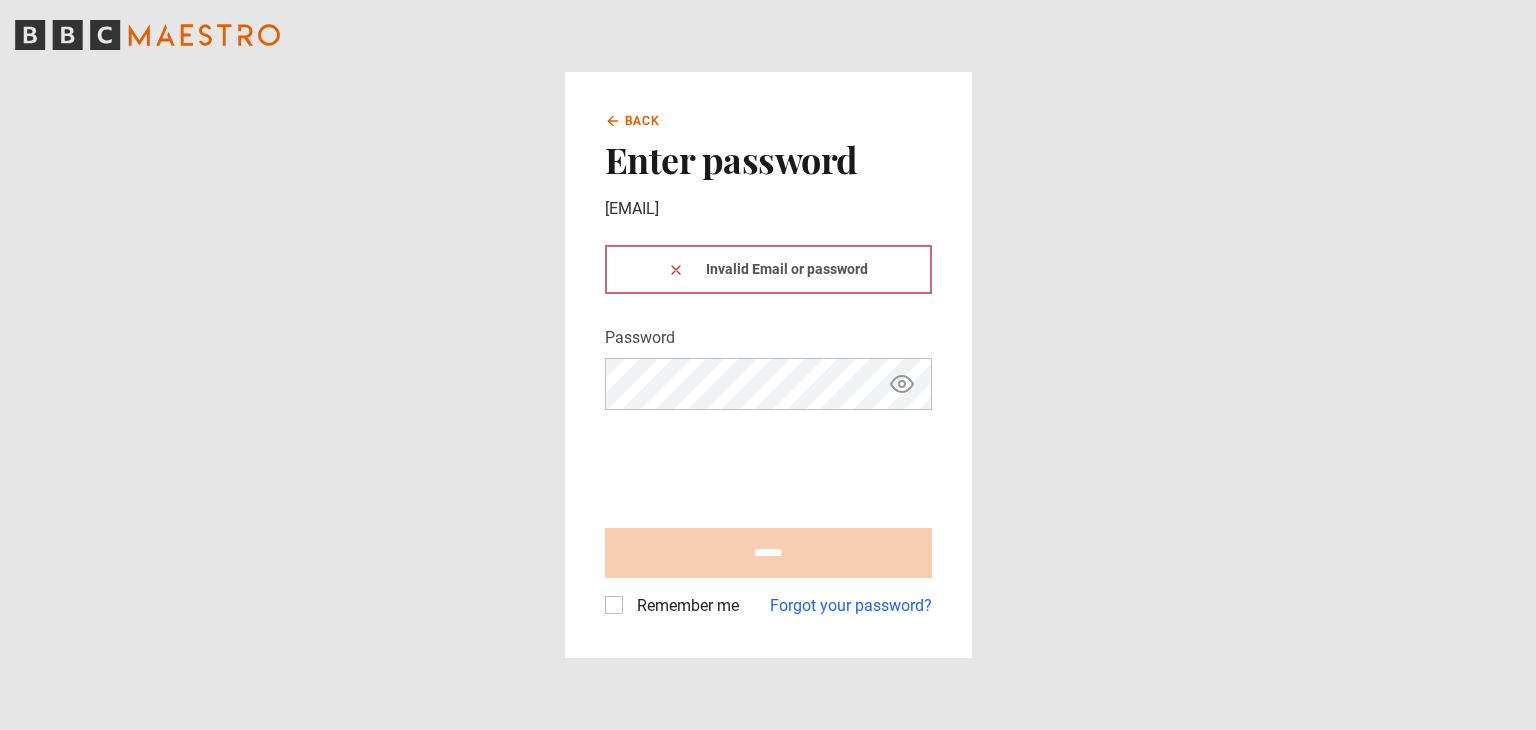 click on "Back" at bounding box center (643, 121) 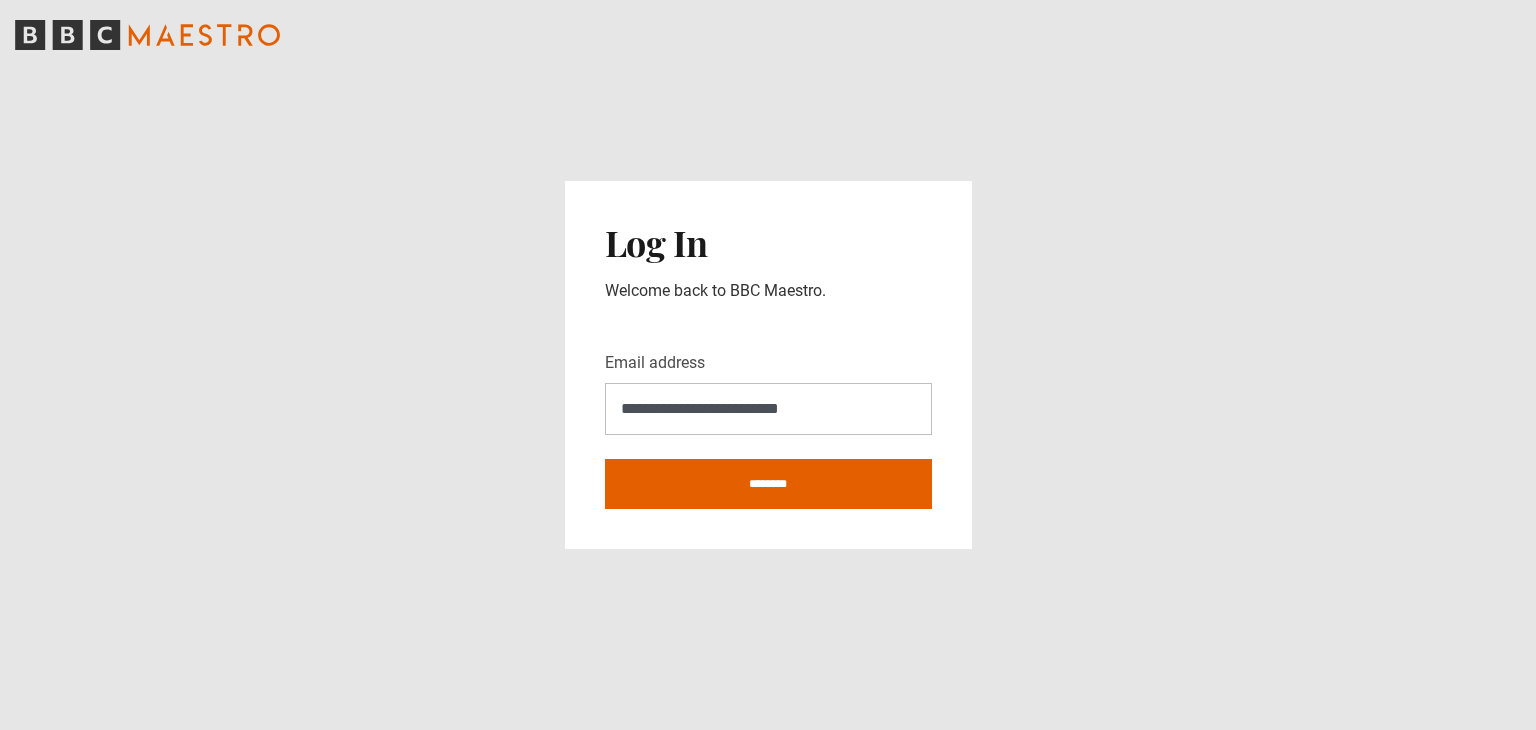 scroll, scrollTop: 0, scrollLeft: 0, axis: both 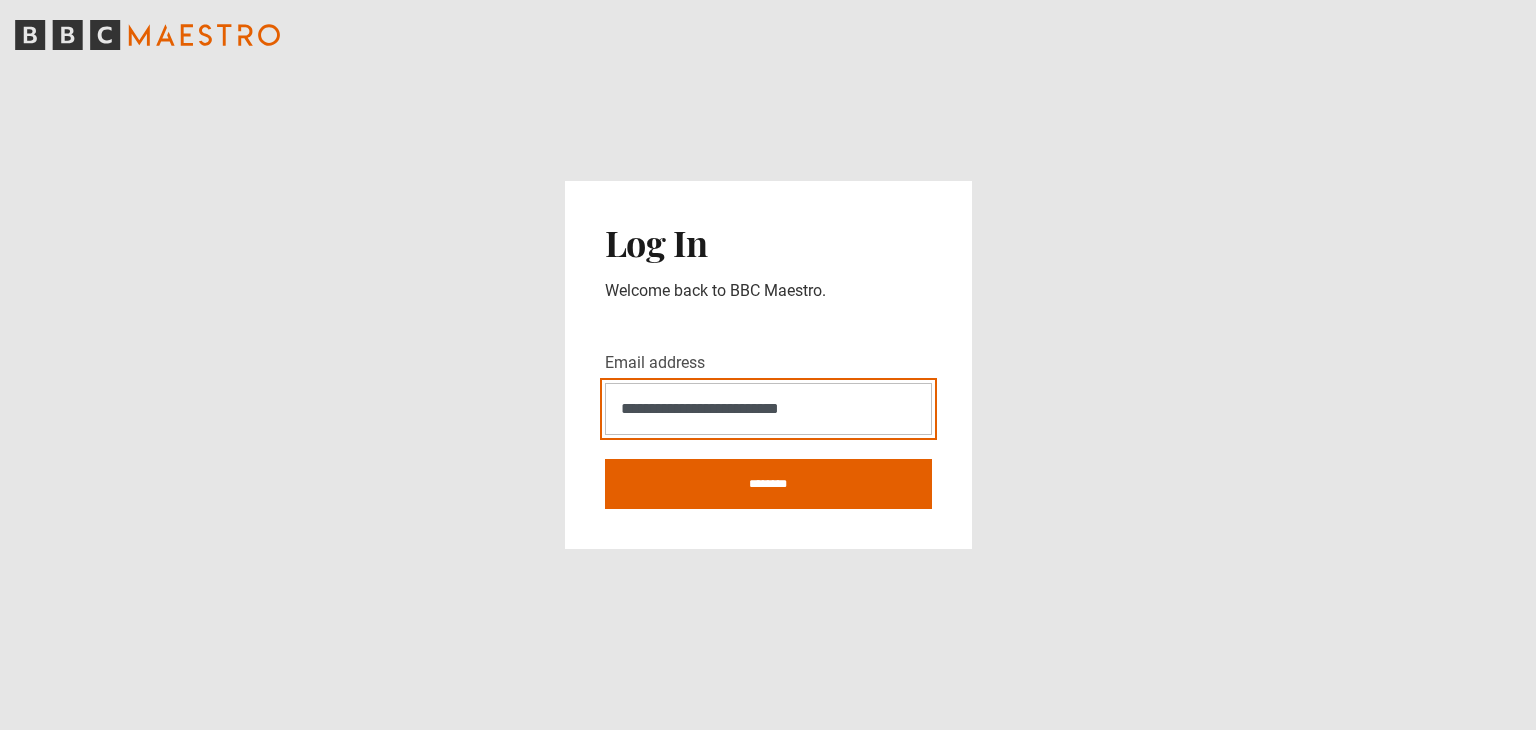 drag, startPoint x: 813, startPoint y: 406, endPoint x: 690, endPoint y: 414, distance: 123.25989 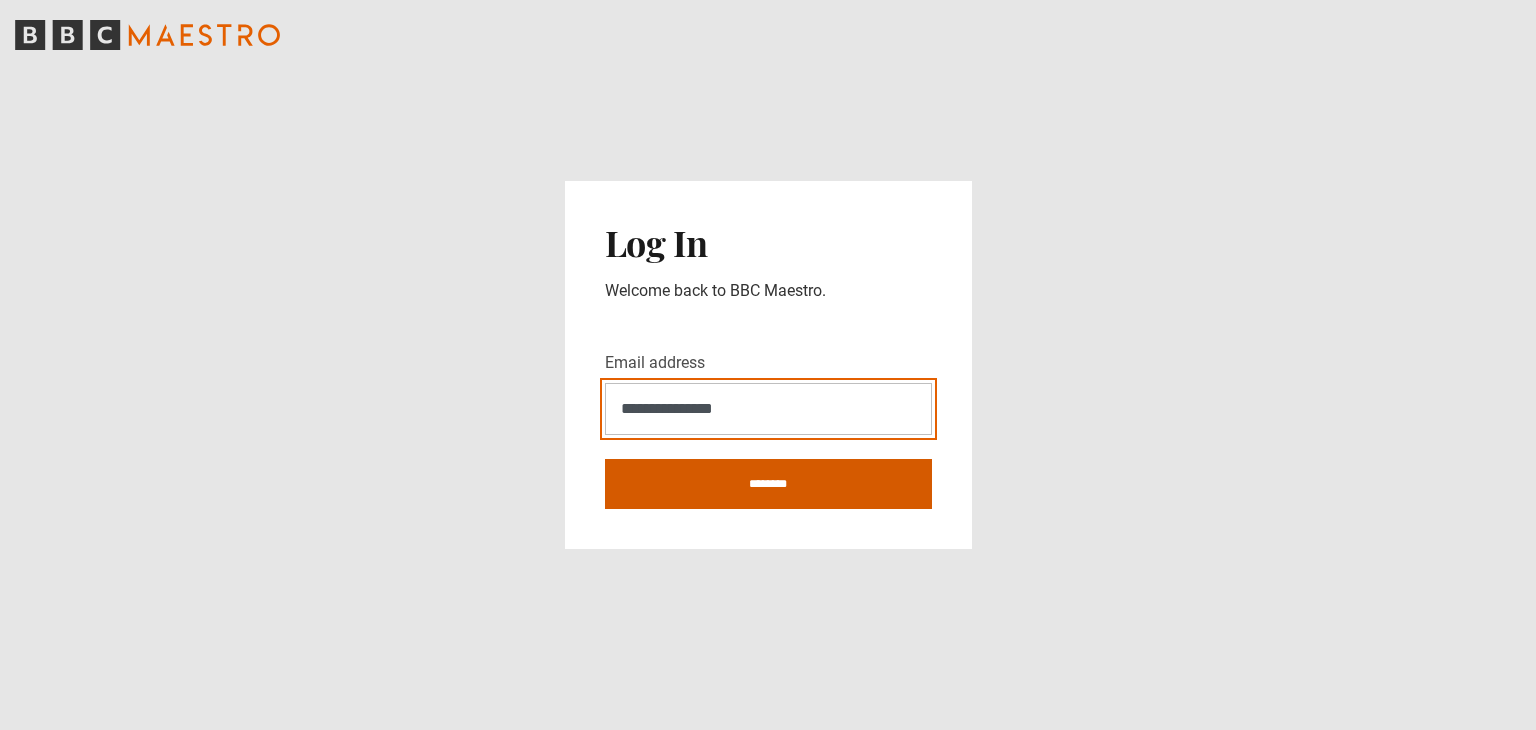 type on "**********" 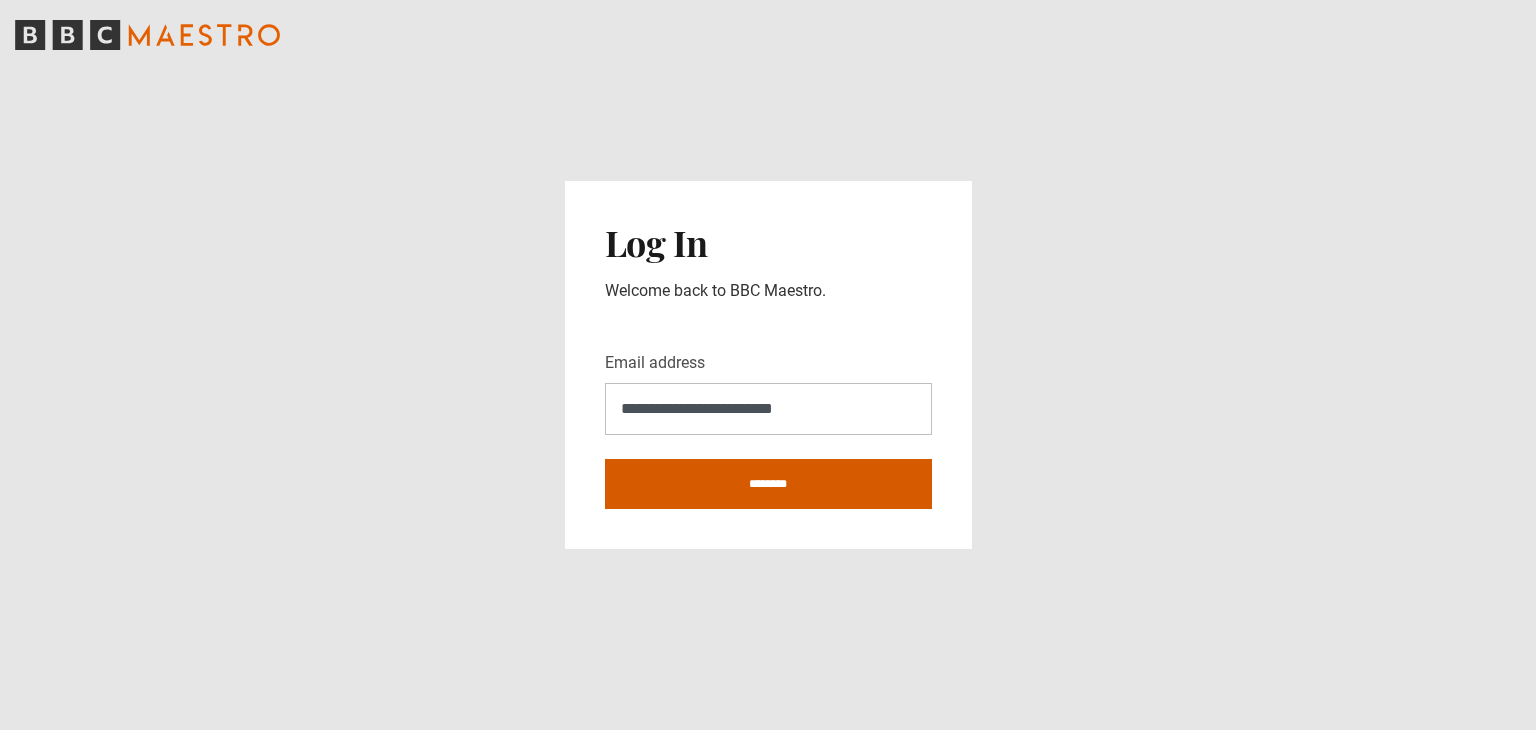 click on "********" at bounding box center [768, 484] 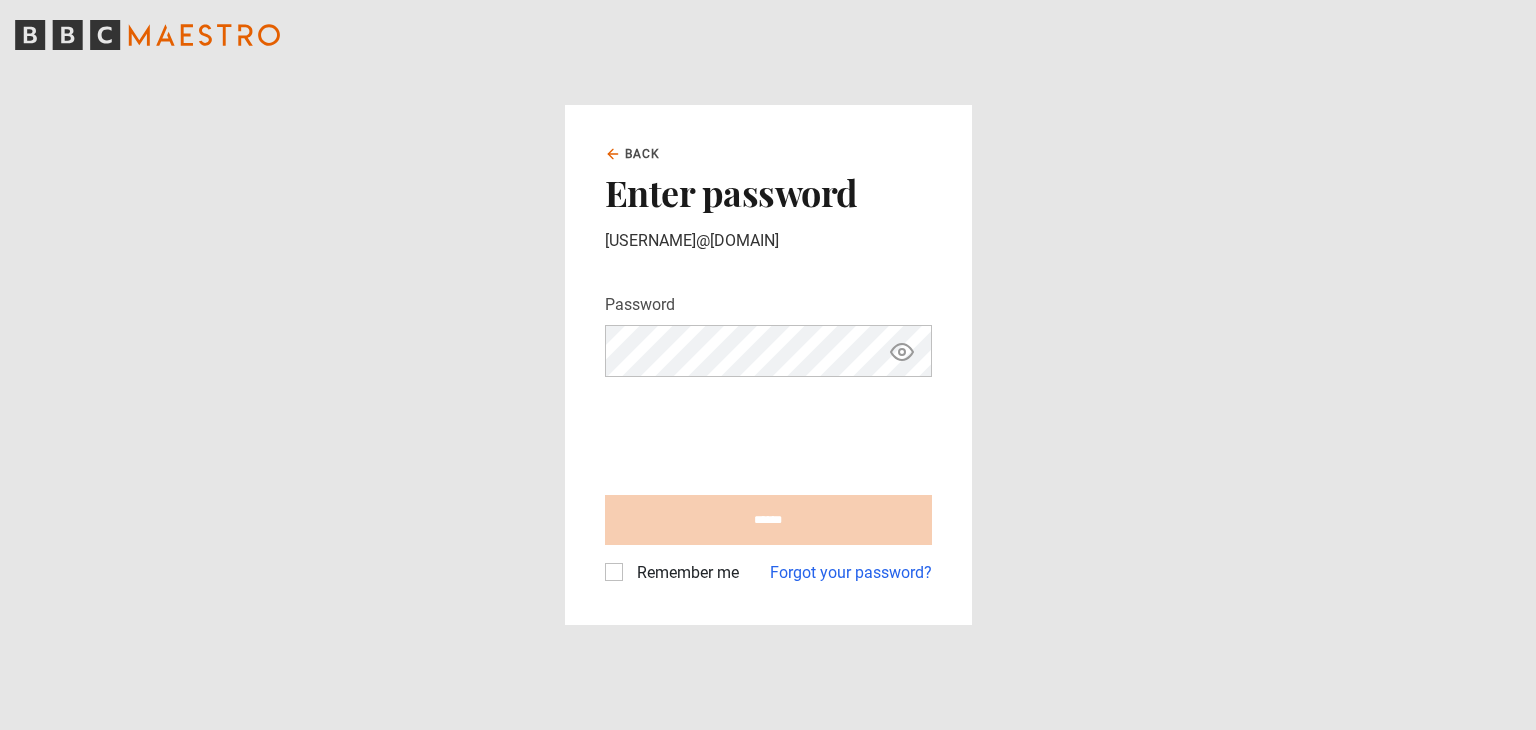 scroll, scrollTop: 0, scrollLeft: 0, axis: both 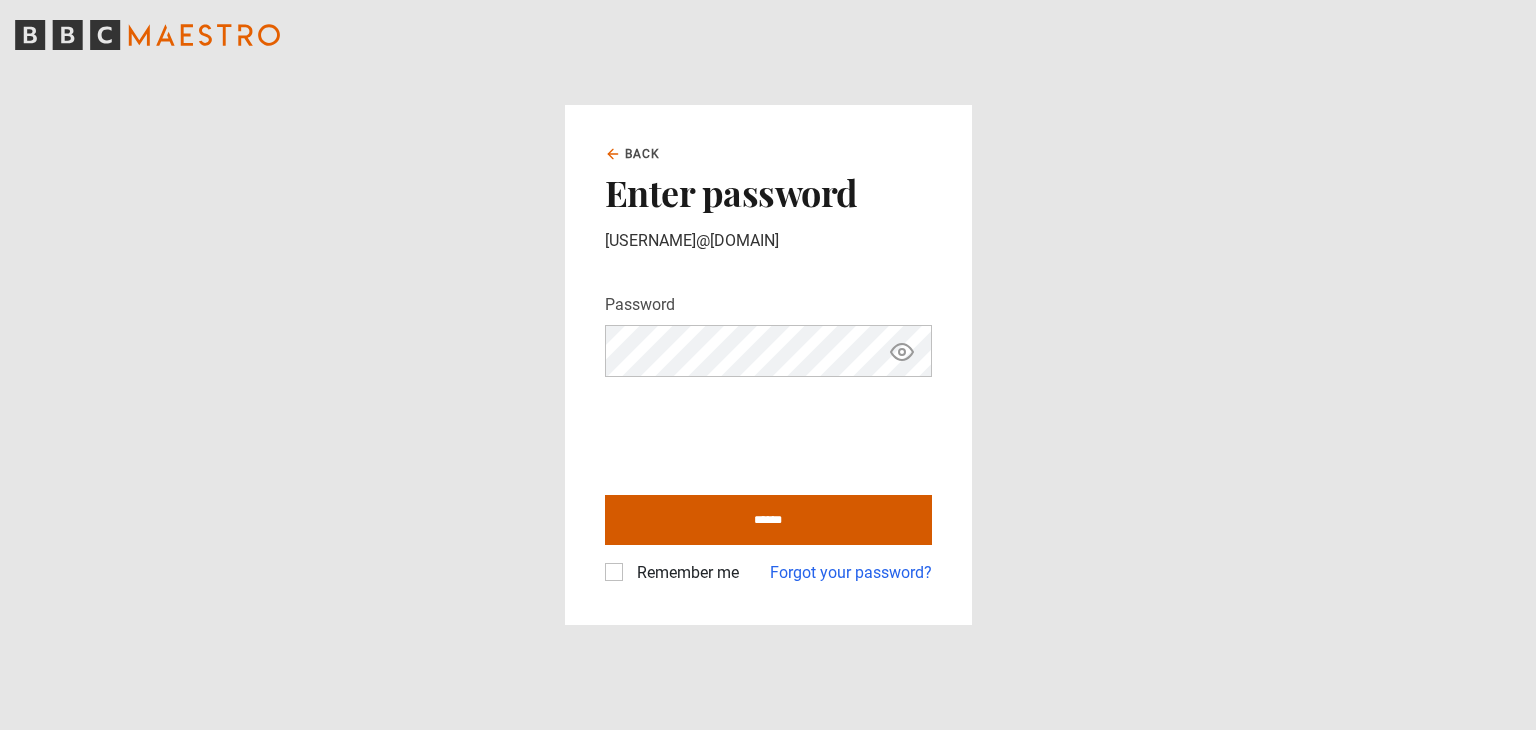 click on "******" at bounding box center [768, 520] 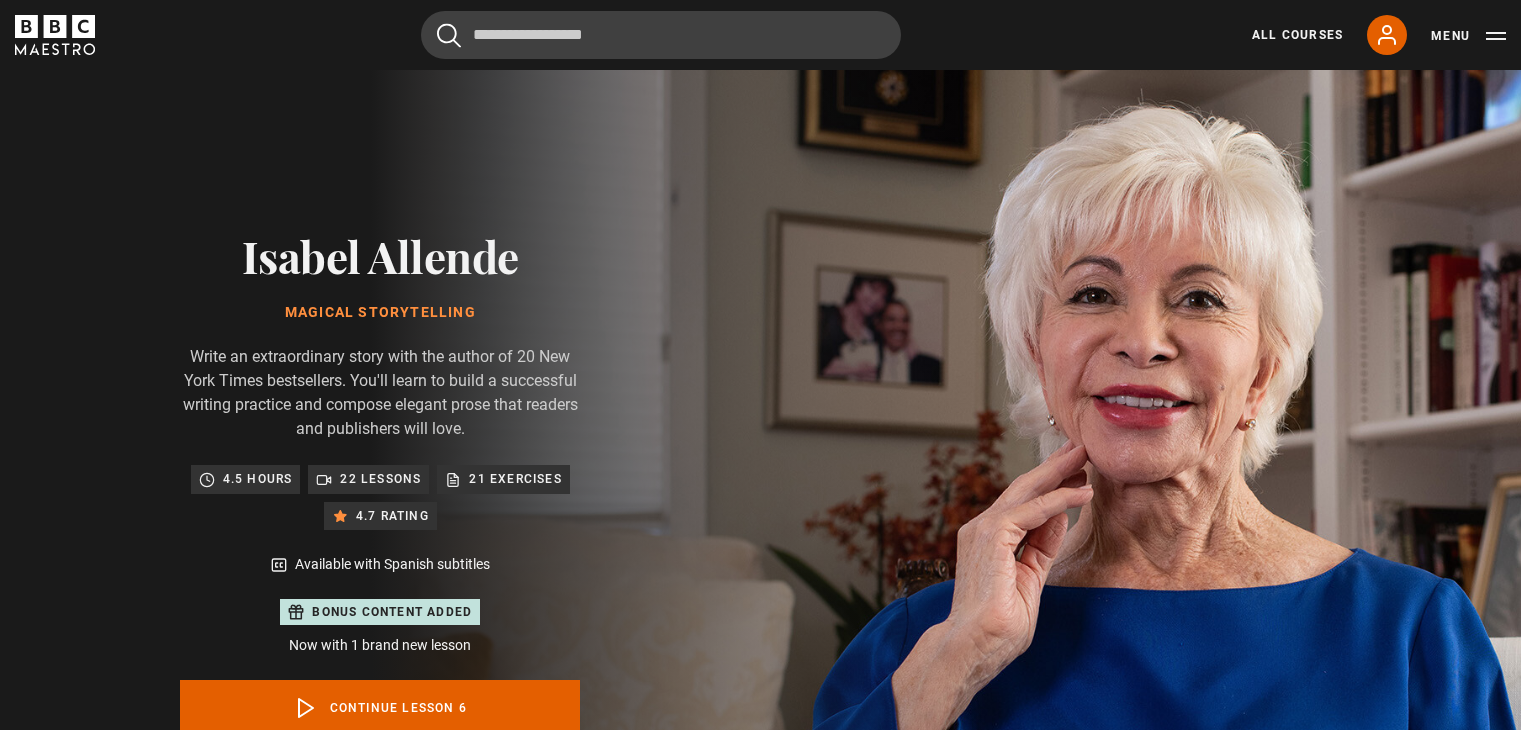 scroll, scrollTop: 977, scrollLeft: 0, axis: vertical 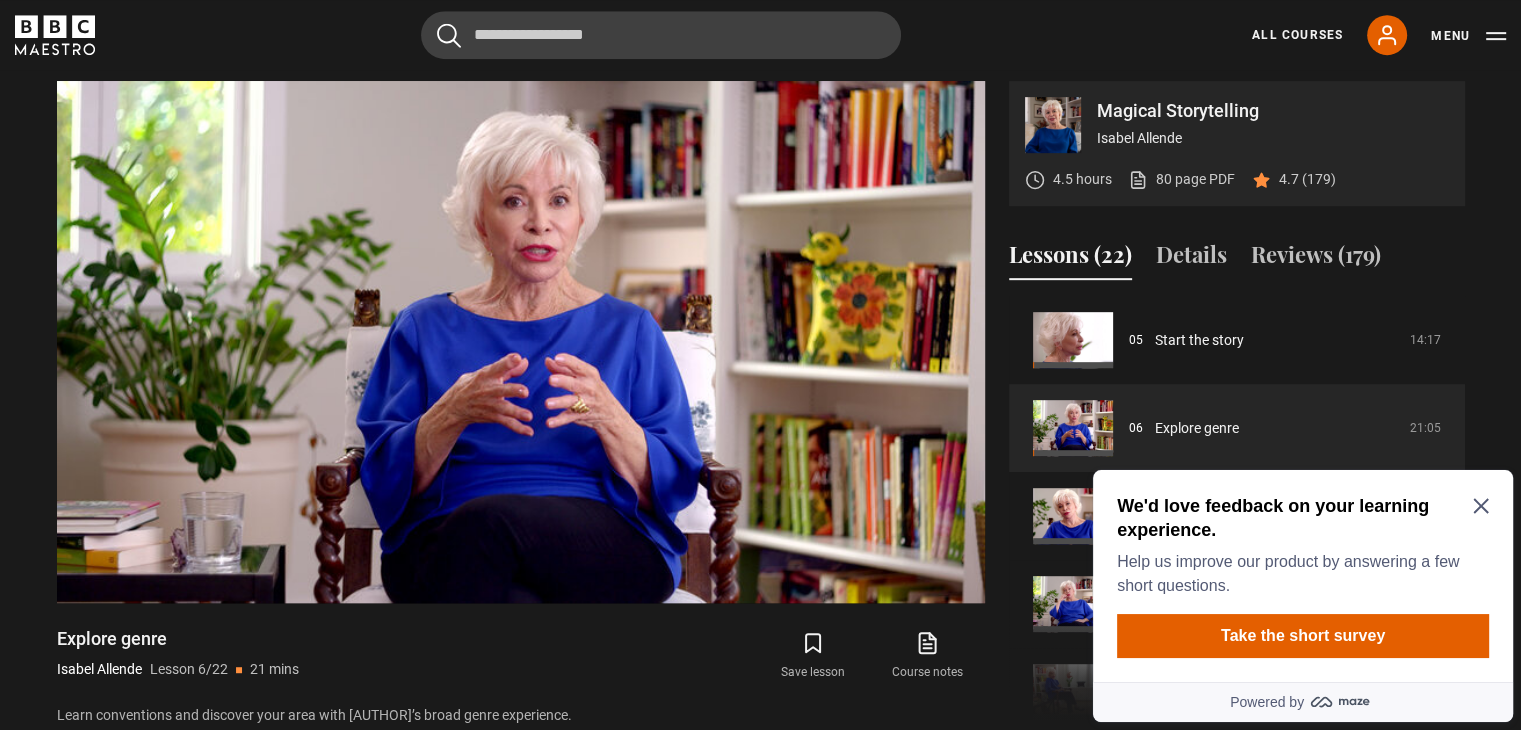 click 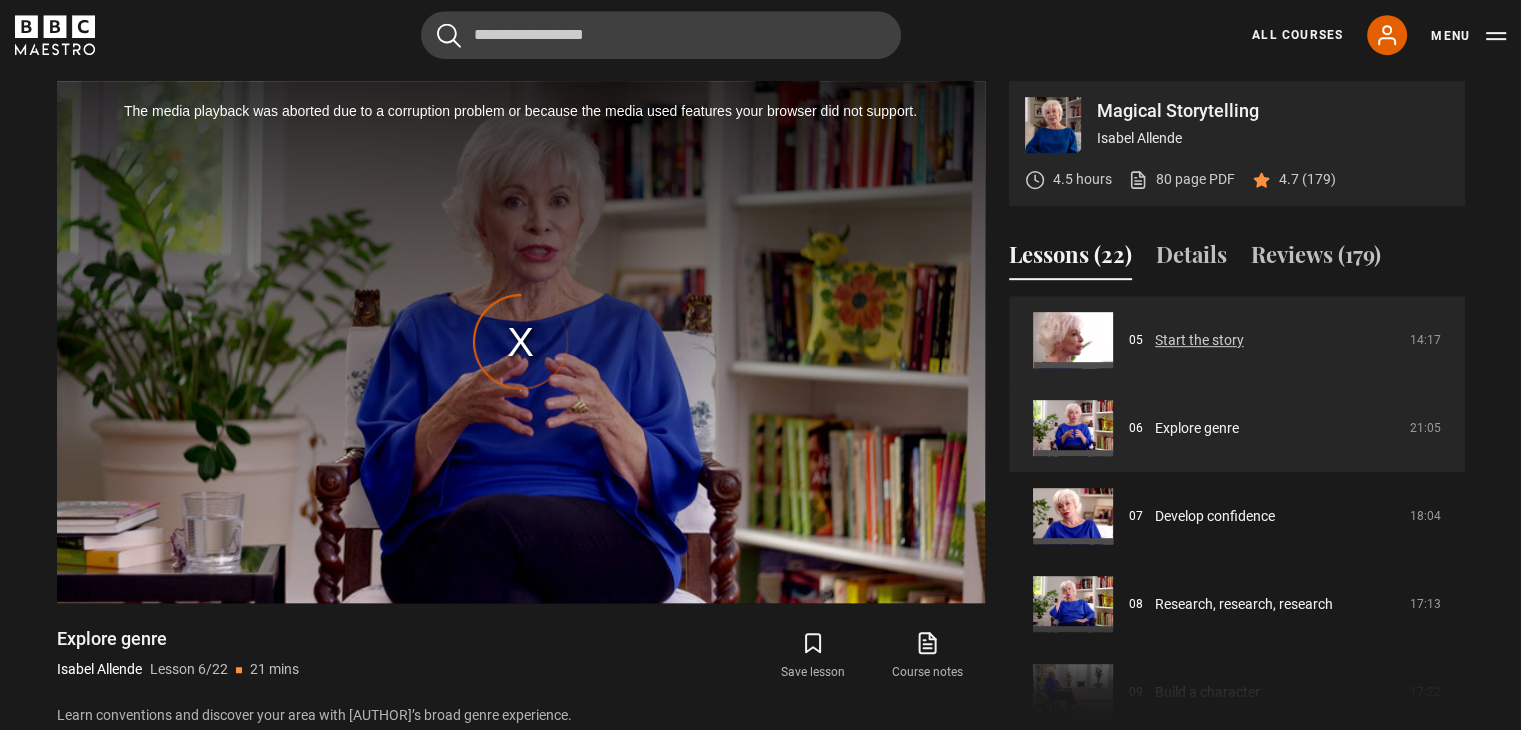 click on "Start the story" at bounding box center (1199, 340) 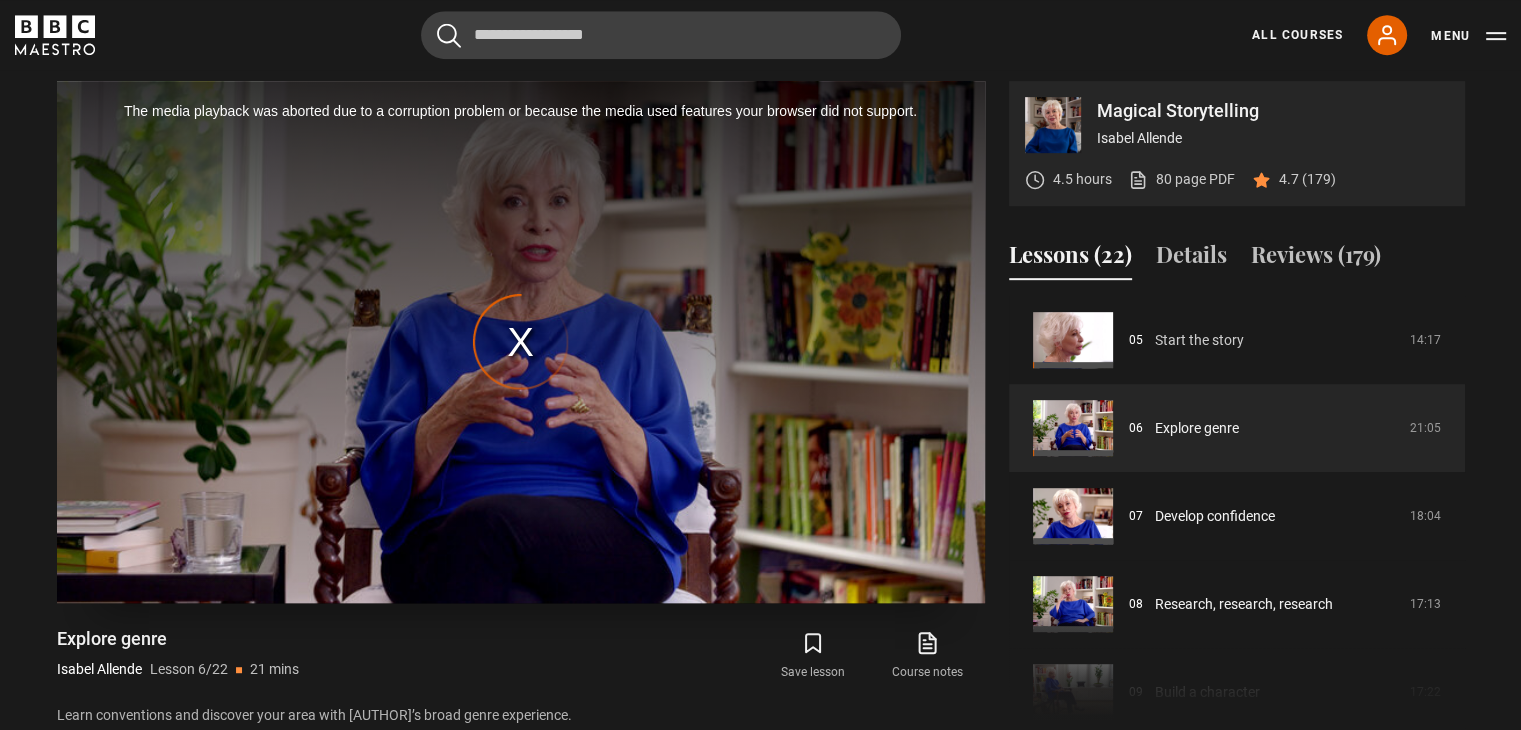 scroll, scrollTop: 1117, scrollLeft: 0, axis: vertical 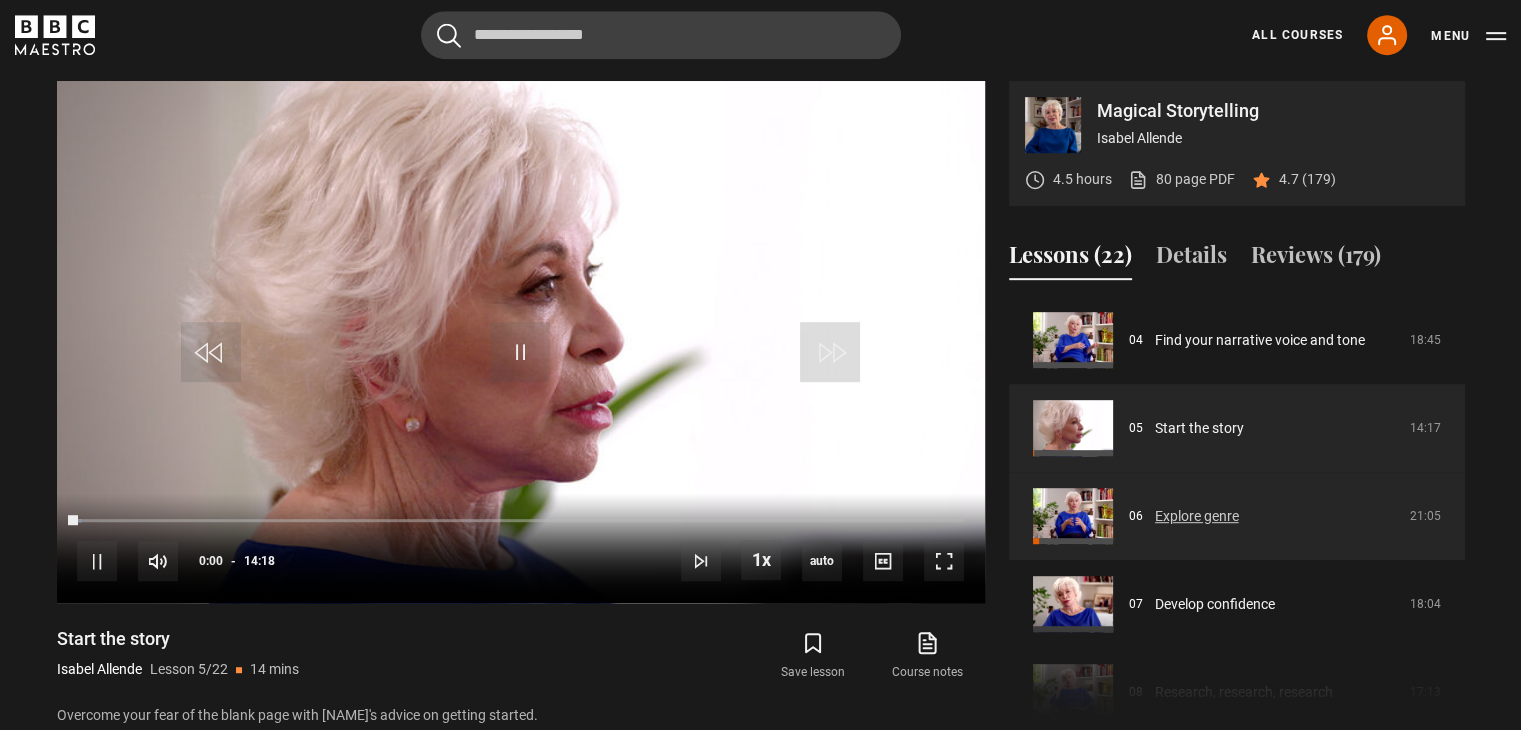 click on "Explore genre" at bounding box center [1197, 516] 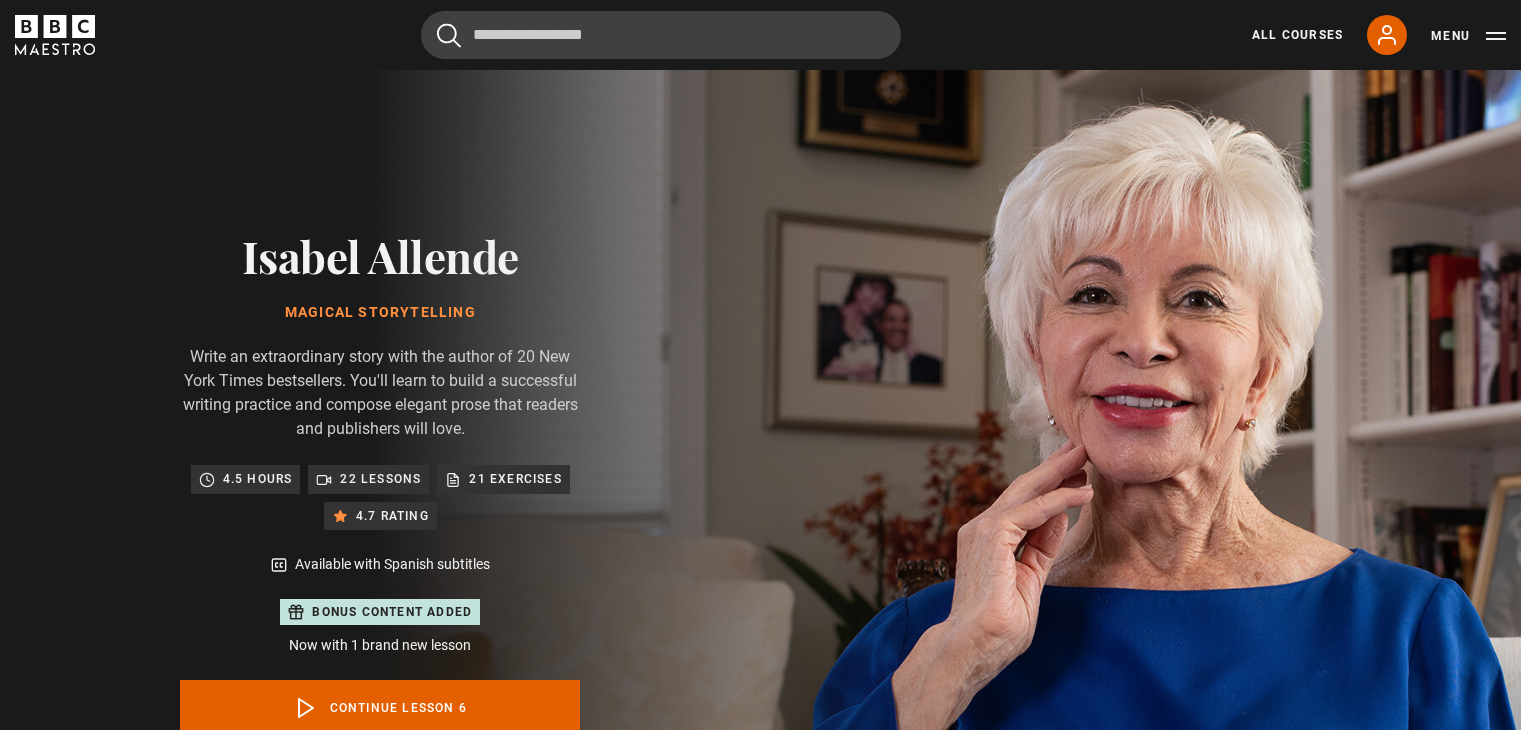 scroll, scrollTop: 977, scrollLeft: 0, axis: vertical 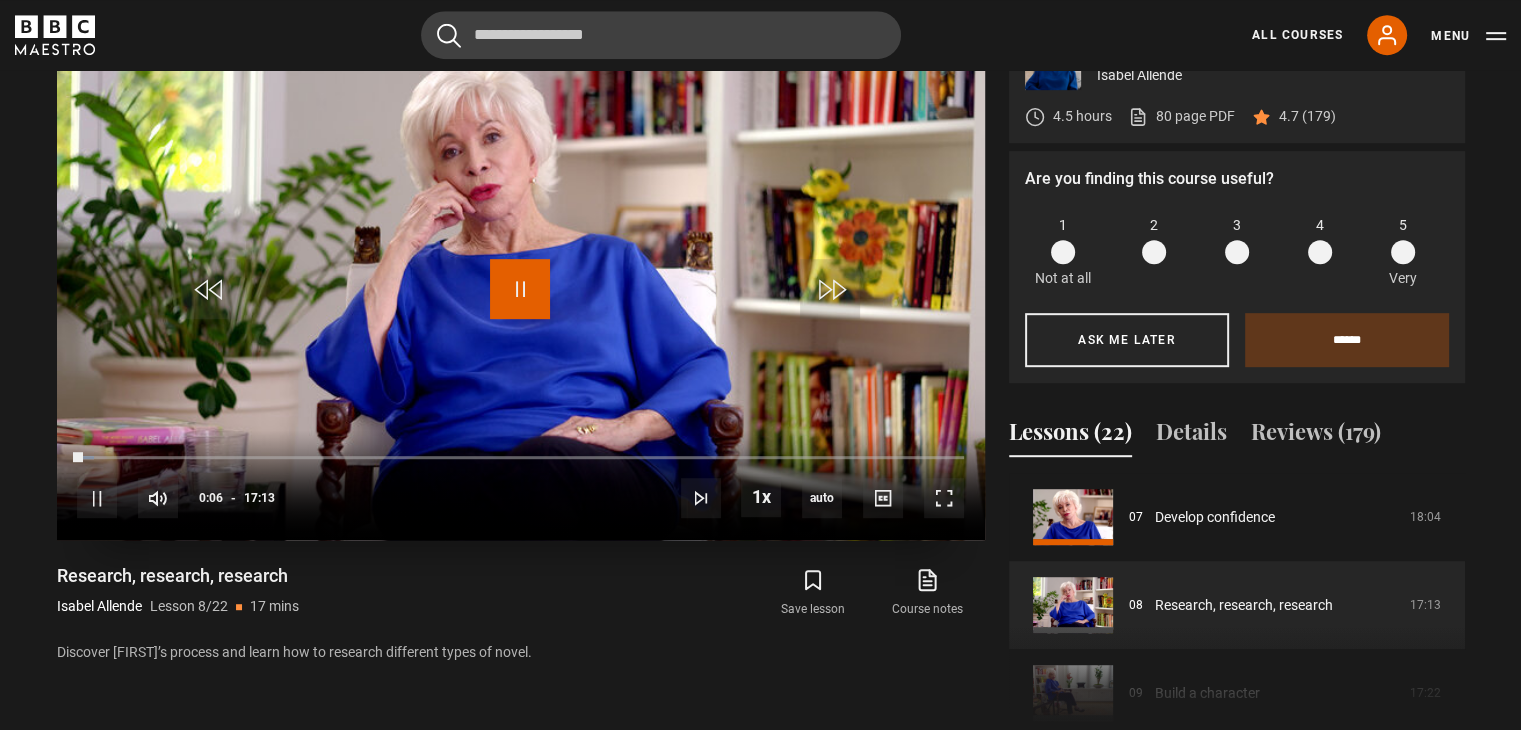 click at bounding box center (520, 289) 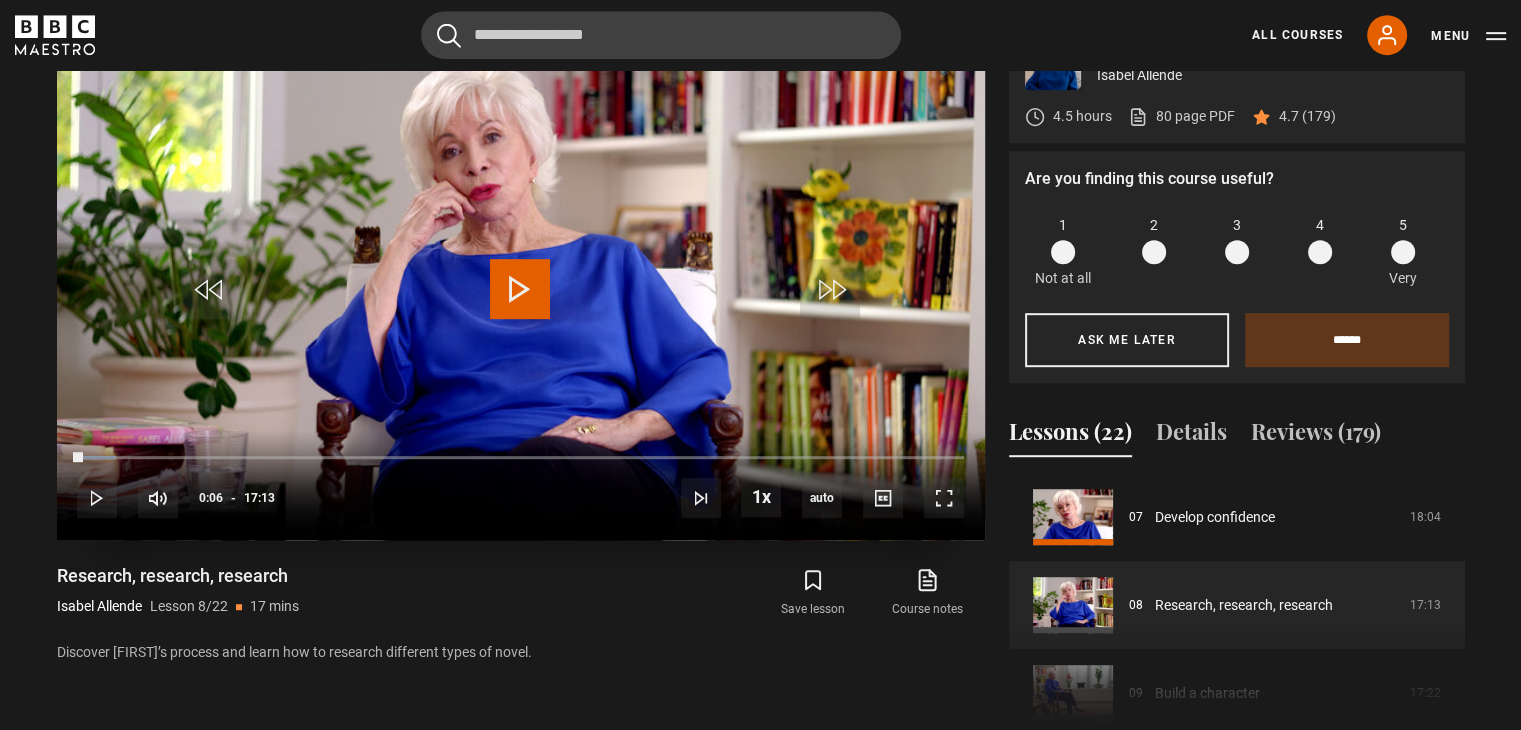 click at bounding box center (520, 289) 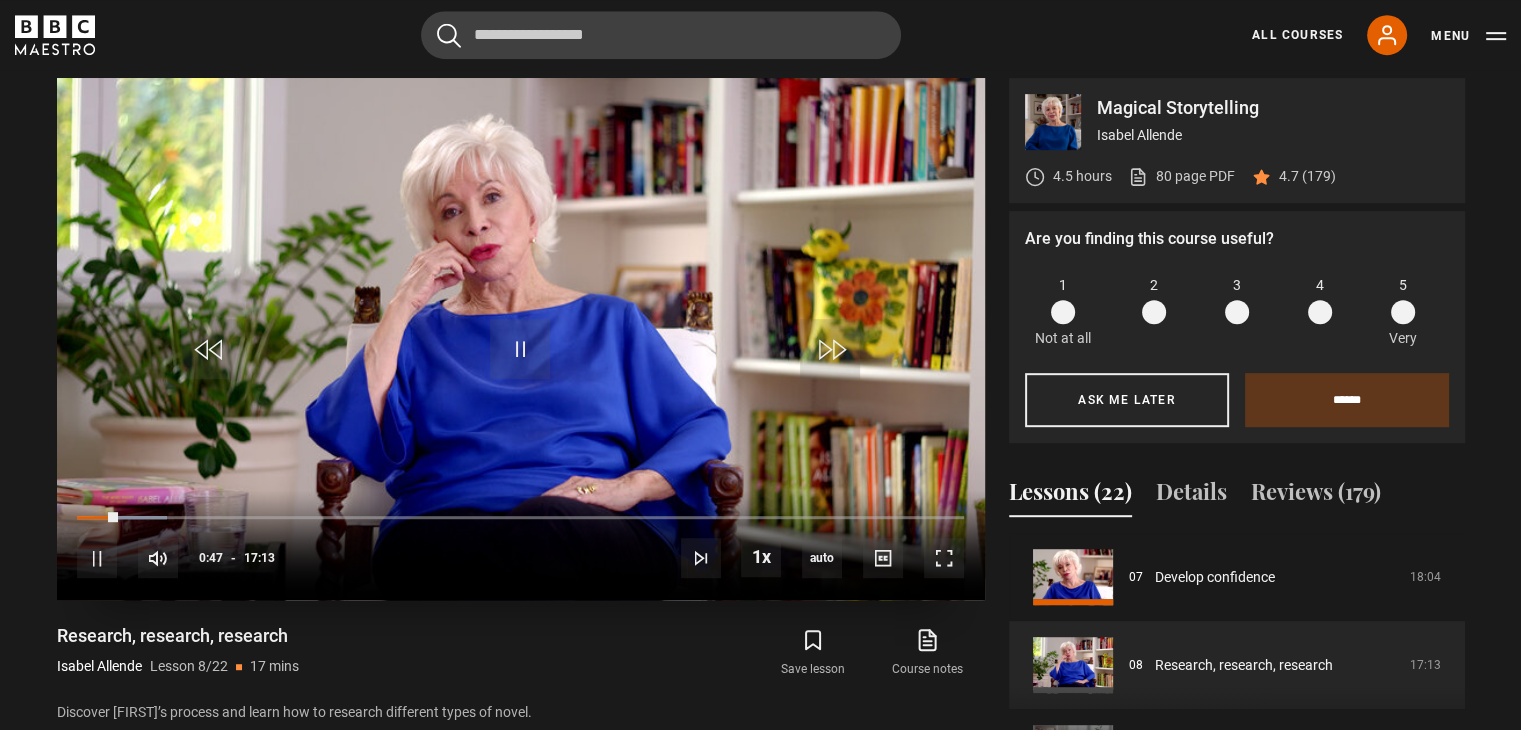 scroll, scrollTop: 840, scrollLeft: 0, axis: vertical 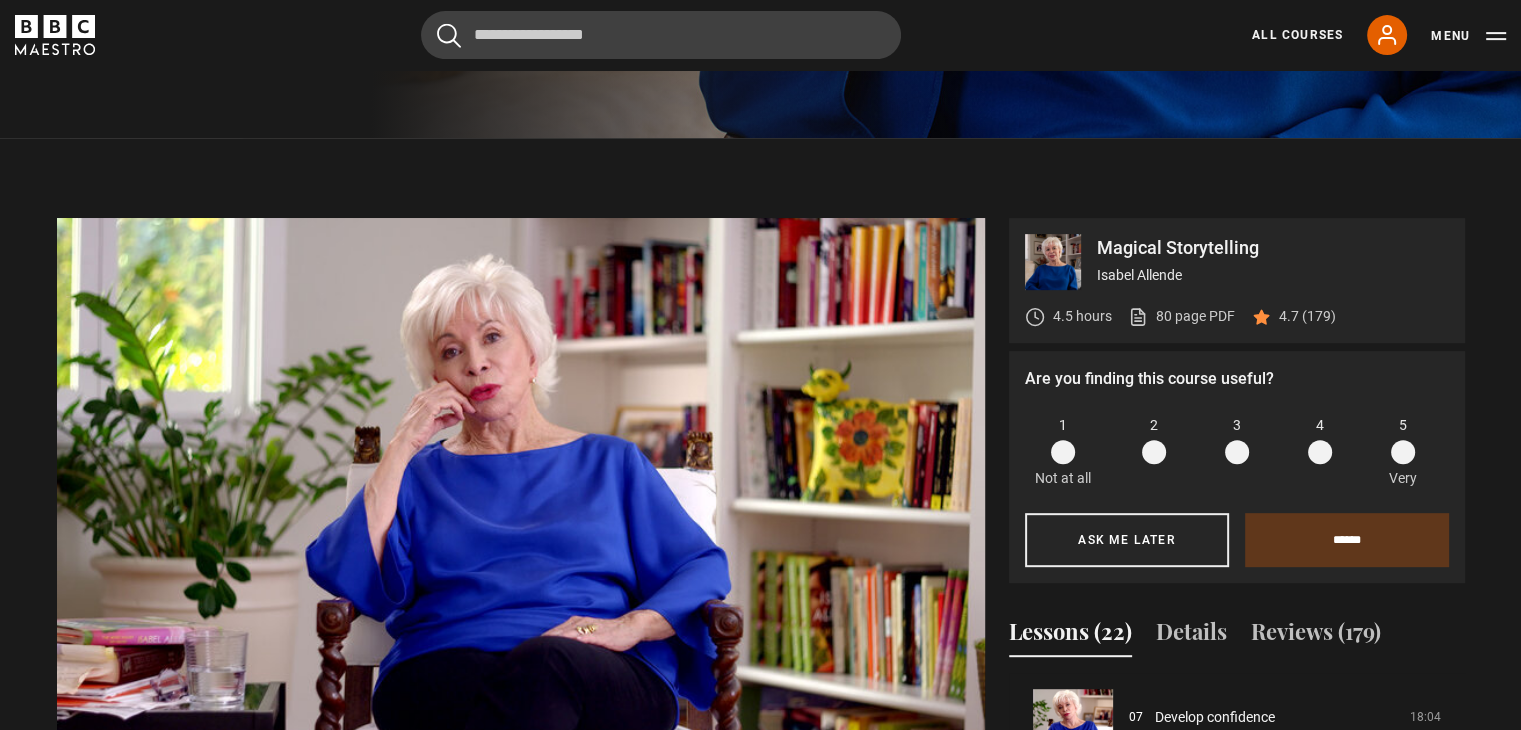 click at bounding box center (1403, 452) 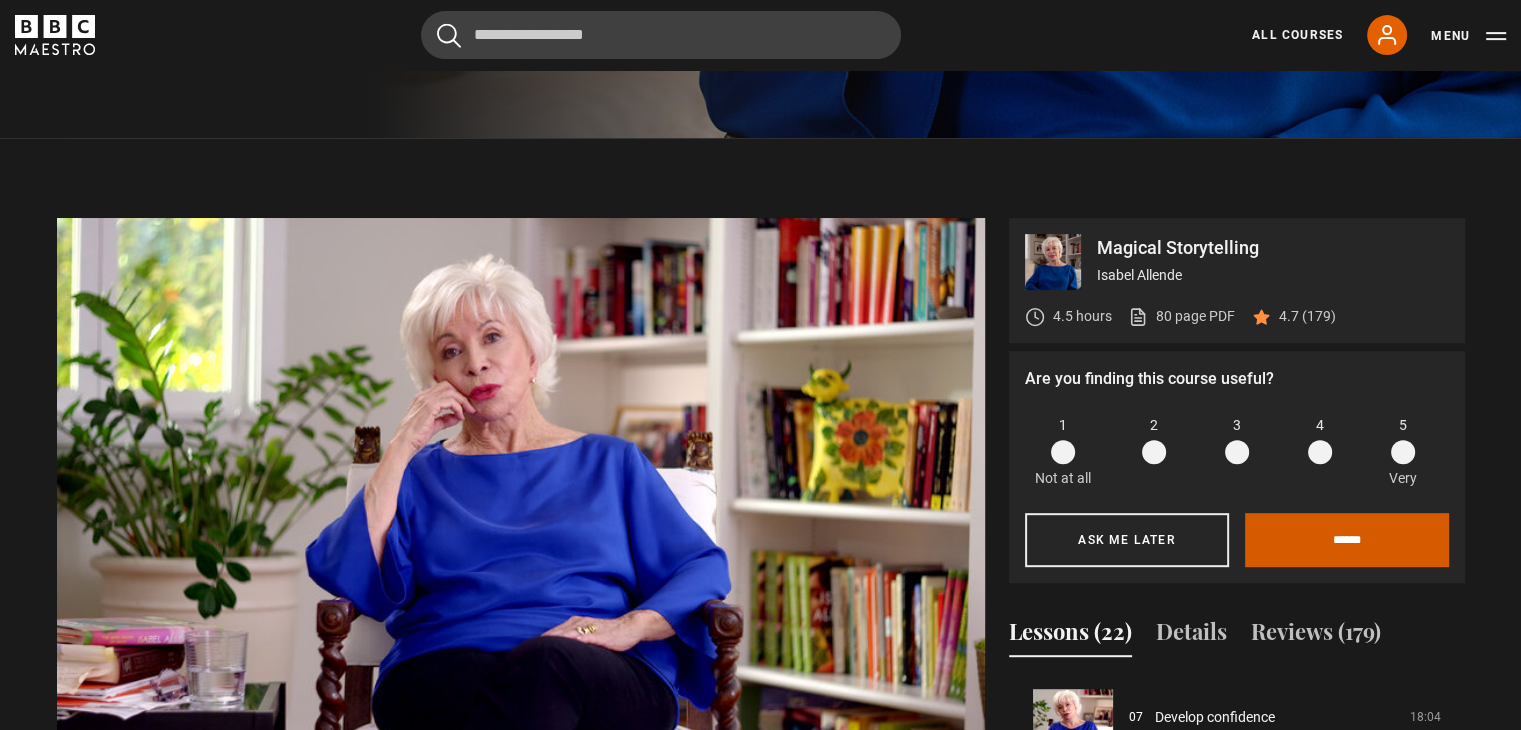 click on "******" at bounding box center [1347, 540] 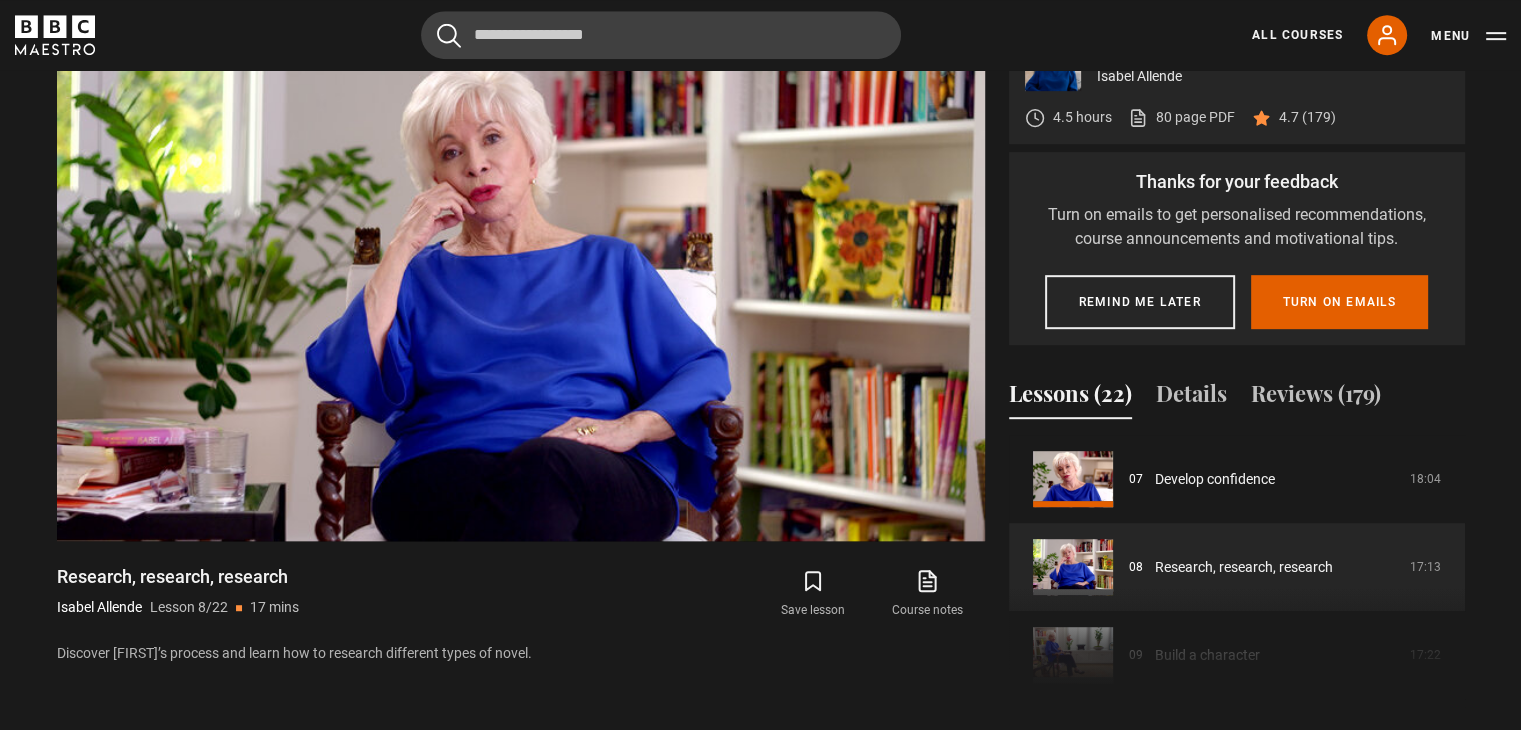 scroll, scrollTop: 1040, scrollLeft: 0, axis: vertical 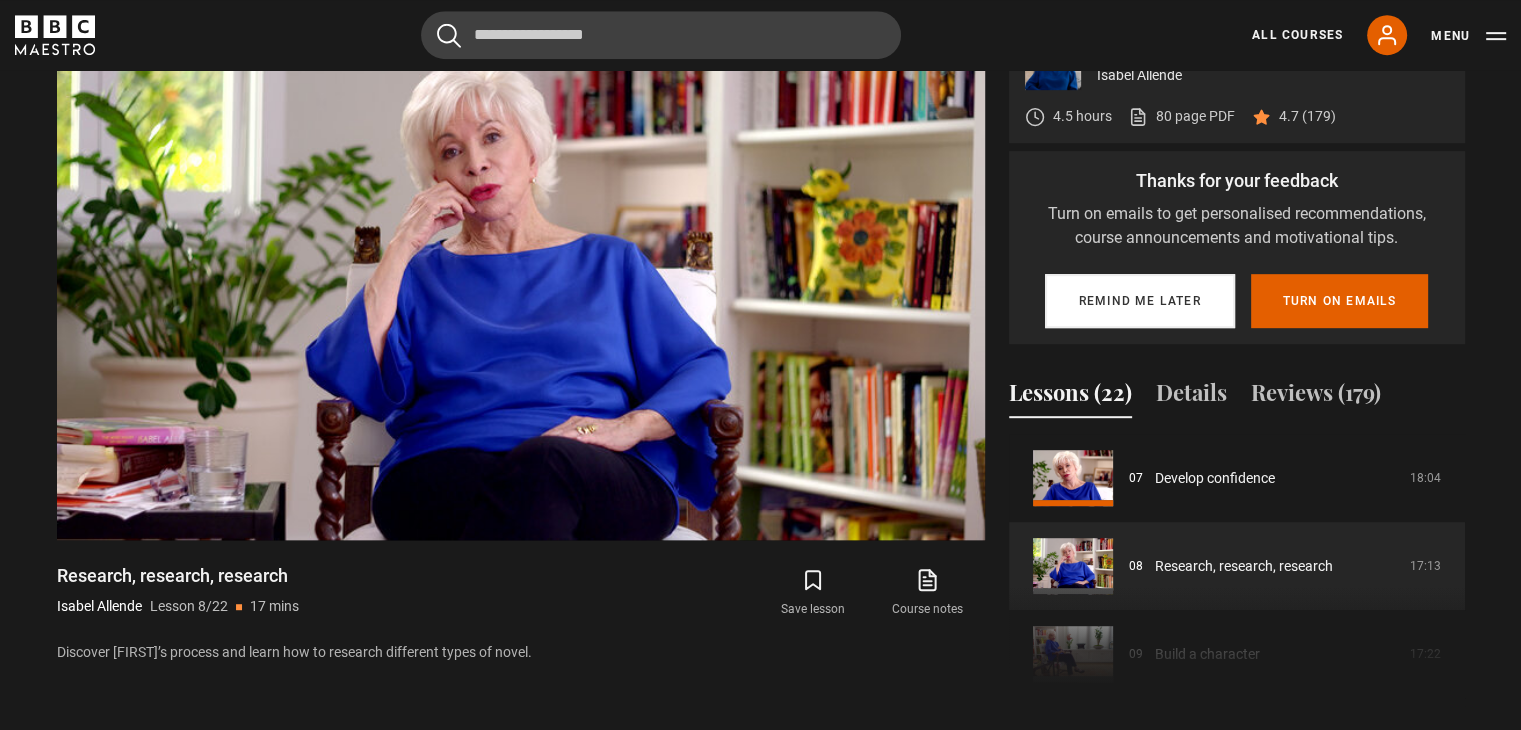 click on "Remind me later" at bounding box center (1140, 301) 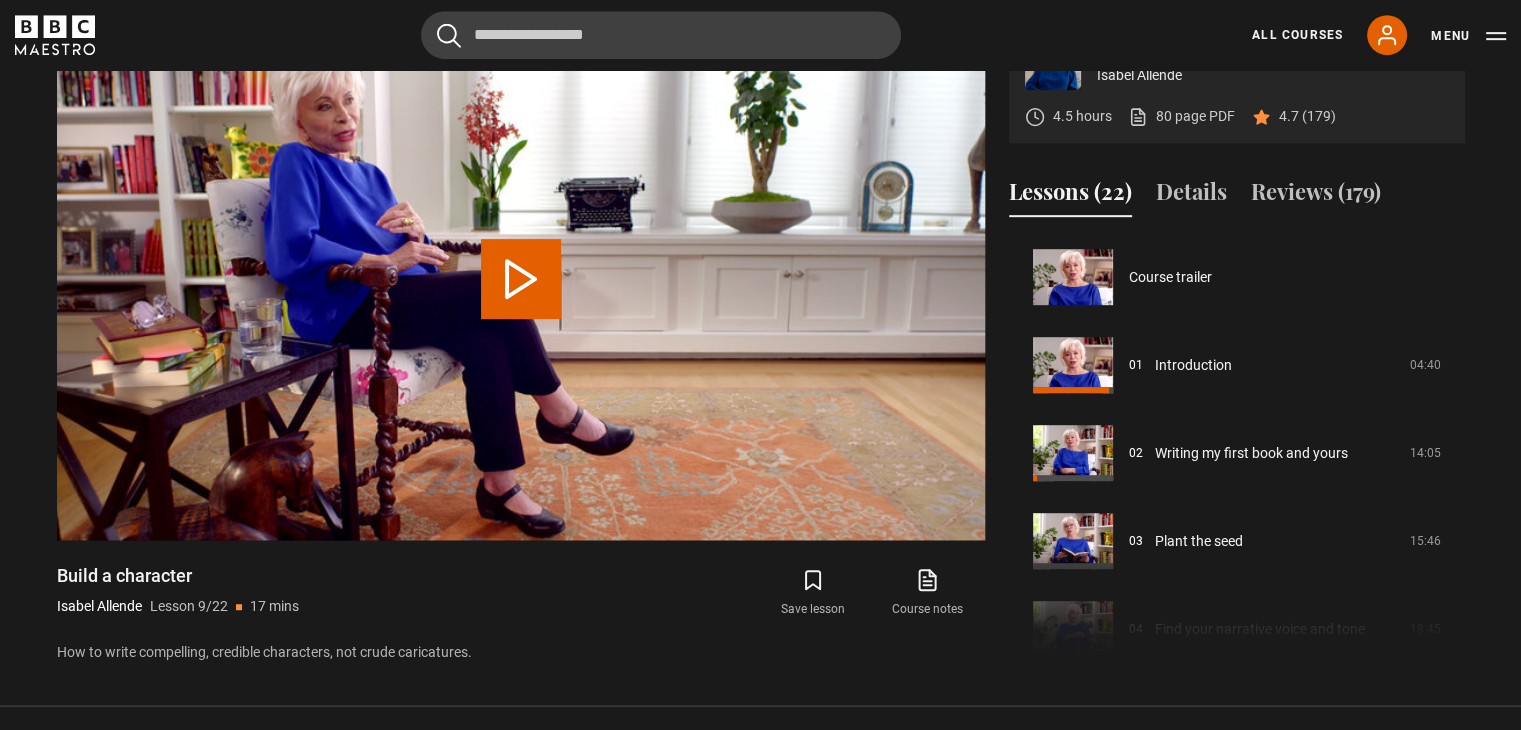 scroll, scrollTop: 977, scrollLeft: 0, axis: vertical 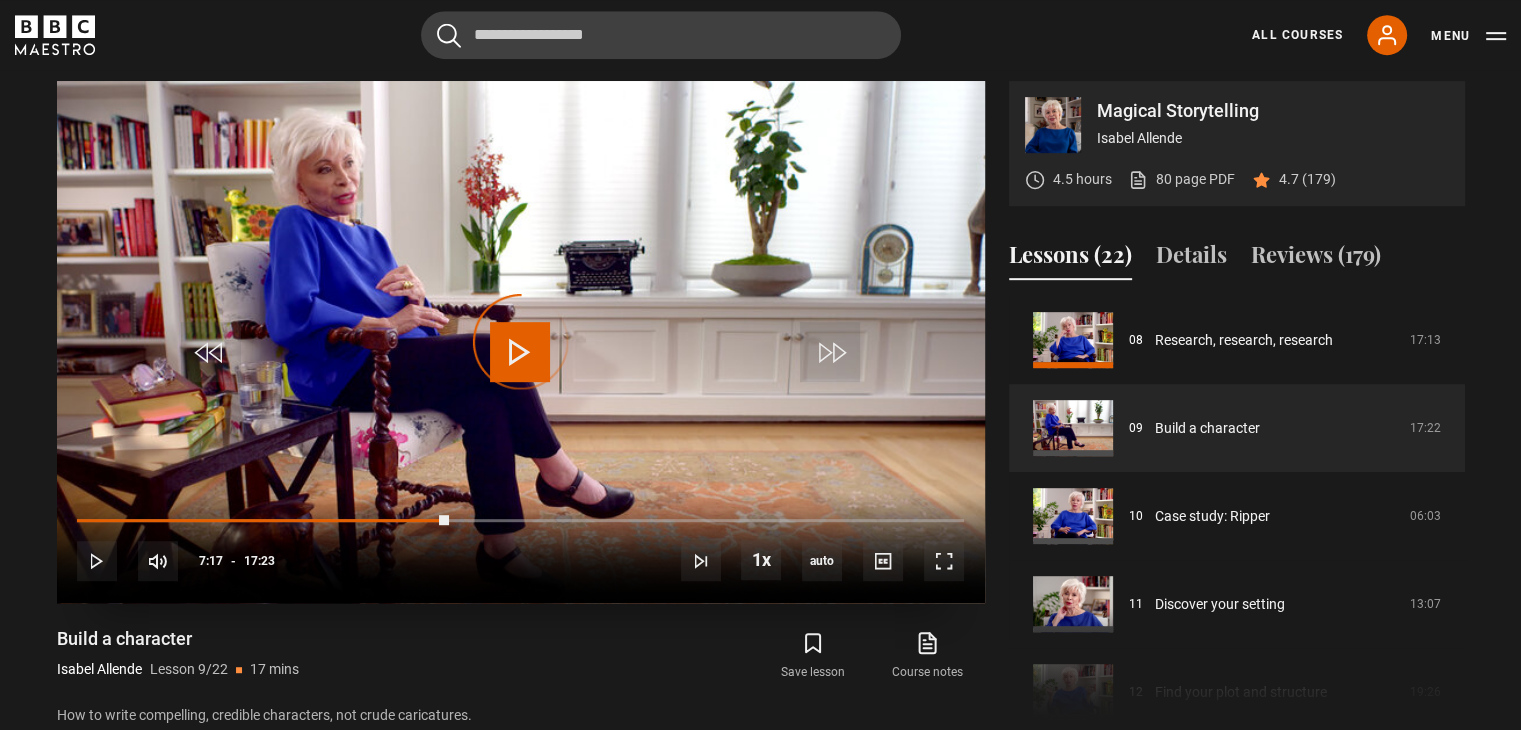 drag, startPoint x: 448, startPoint y: 514, endPoint x: 426, endPoint y: 513, distance: 22.022715 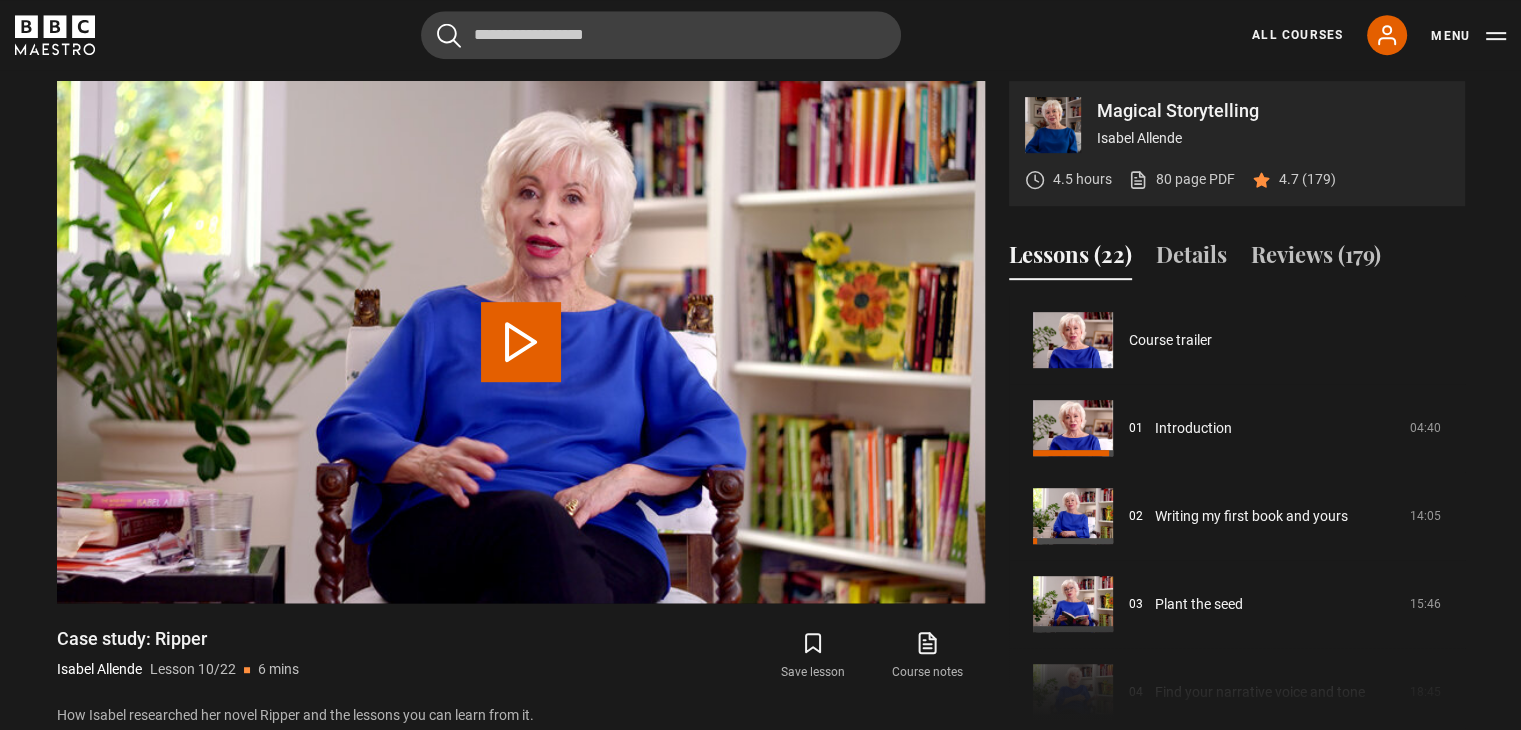 scroll, scrollTop: 792, scrollLeft: 0, axis: vertical 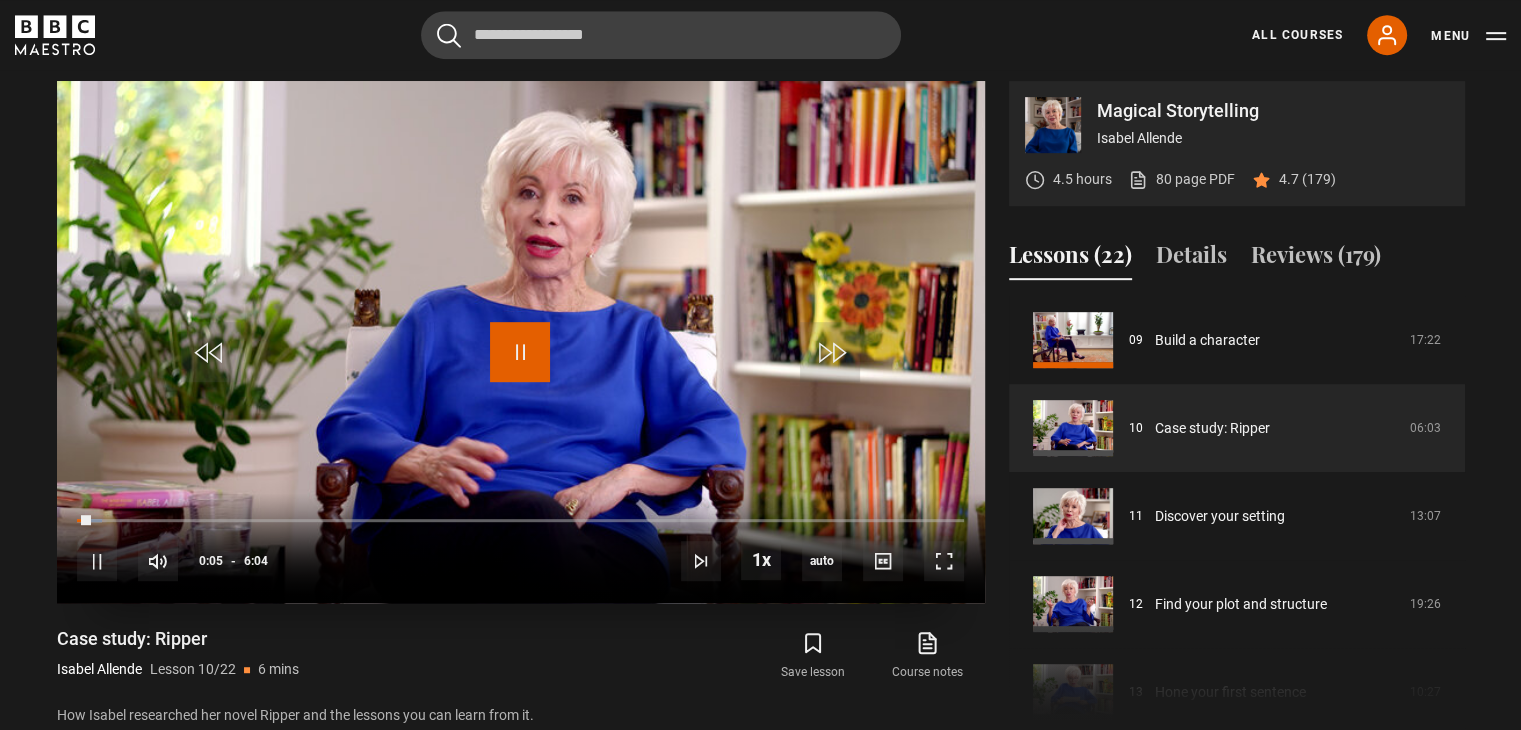 click at bounding box center (520, 352) 